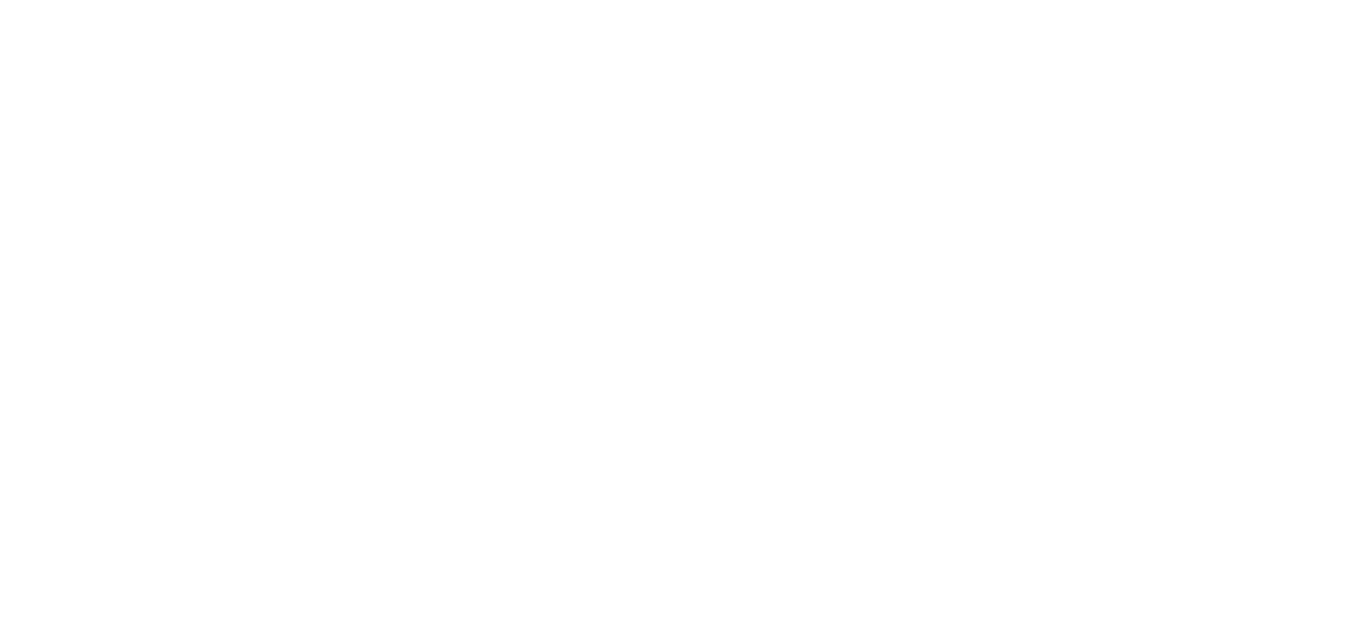 scroll, scrollTop: 0, scrollLeft: 0, axis: both 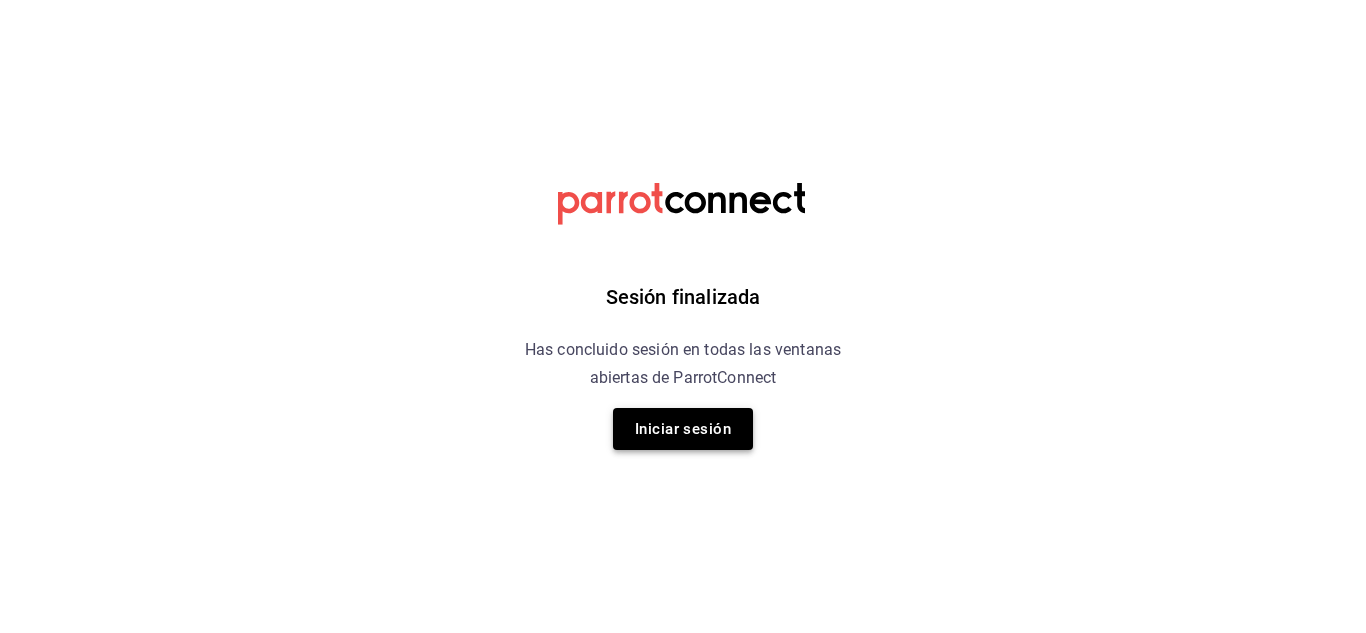 click on "Iniciar sesión" at bounding box center [683, 429] 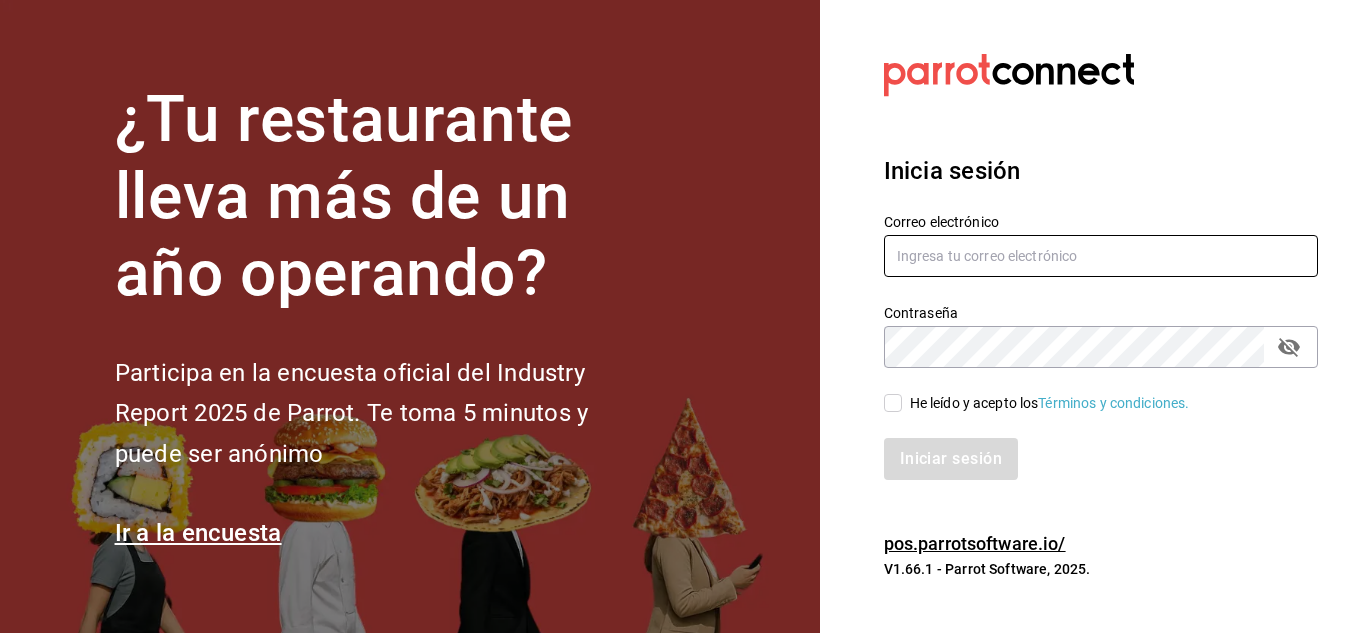 type on "irving.valles@grupocosteno.com" 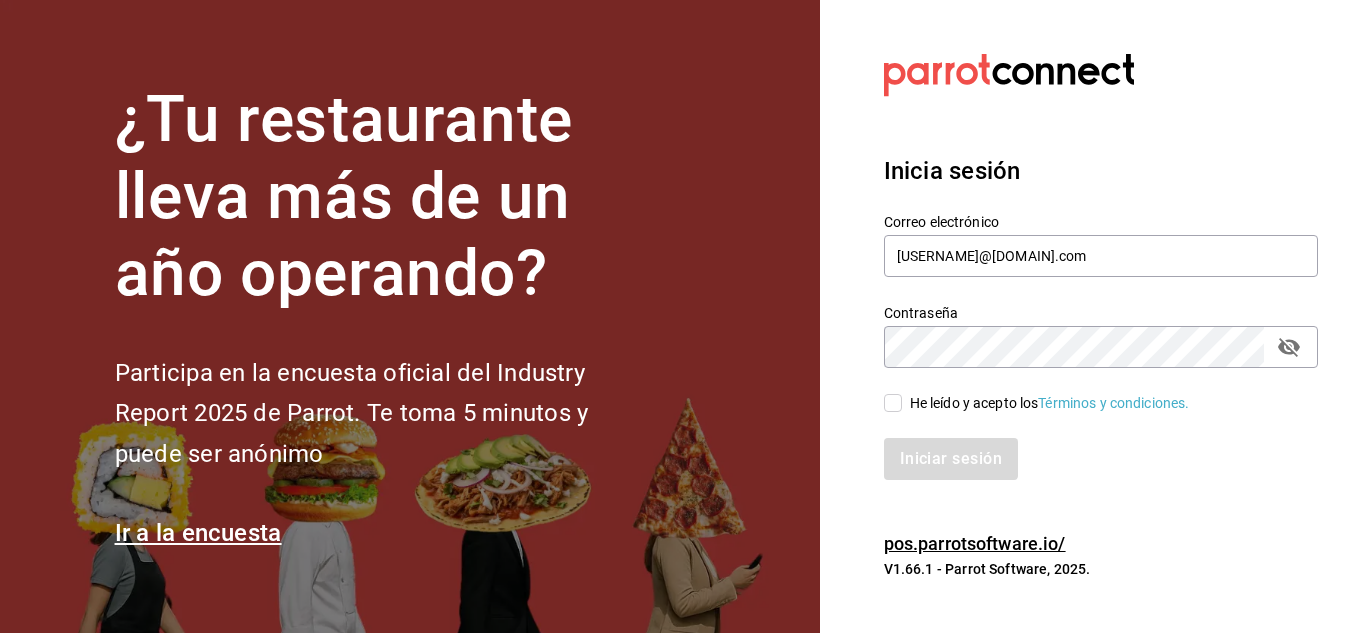click on "He leído y acepto los  Términos y condiciones." at bounding box center [893, 403] 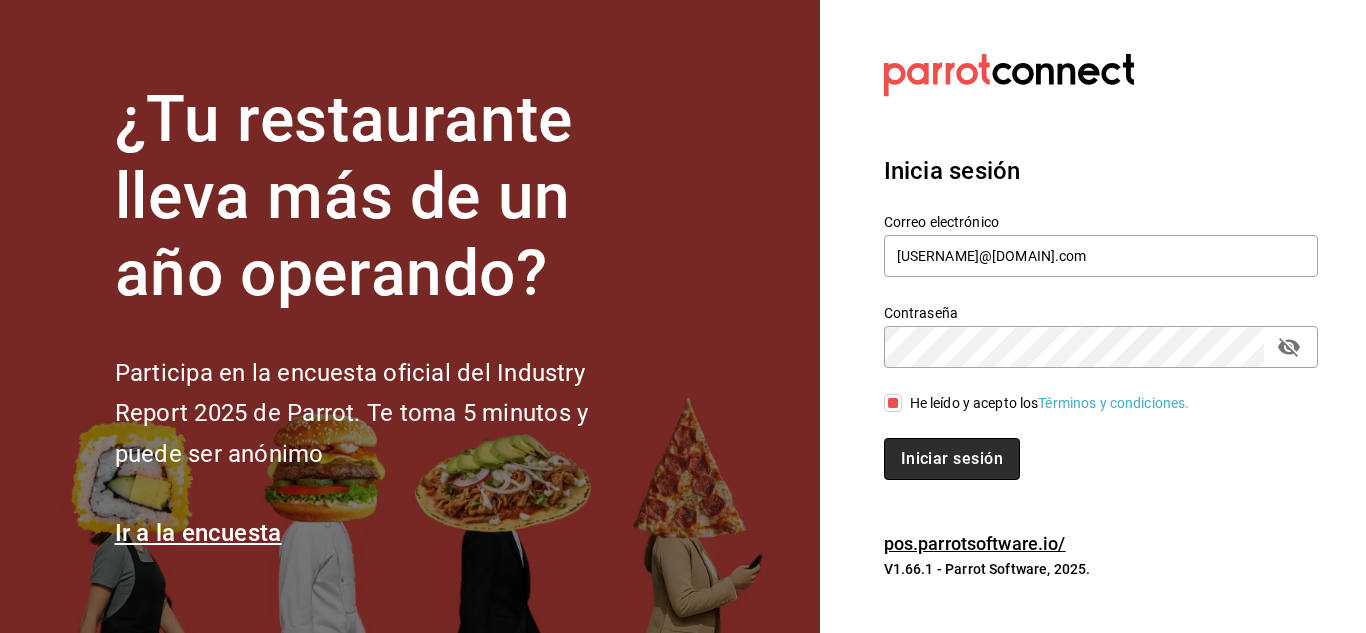 click on "Iniciar sesión" at bounding box center (952, 459) 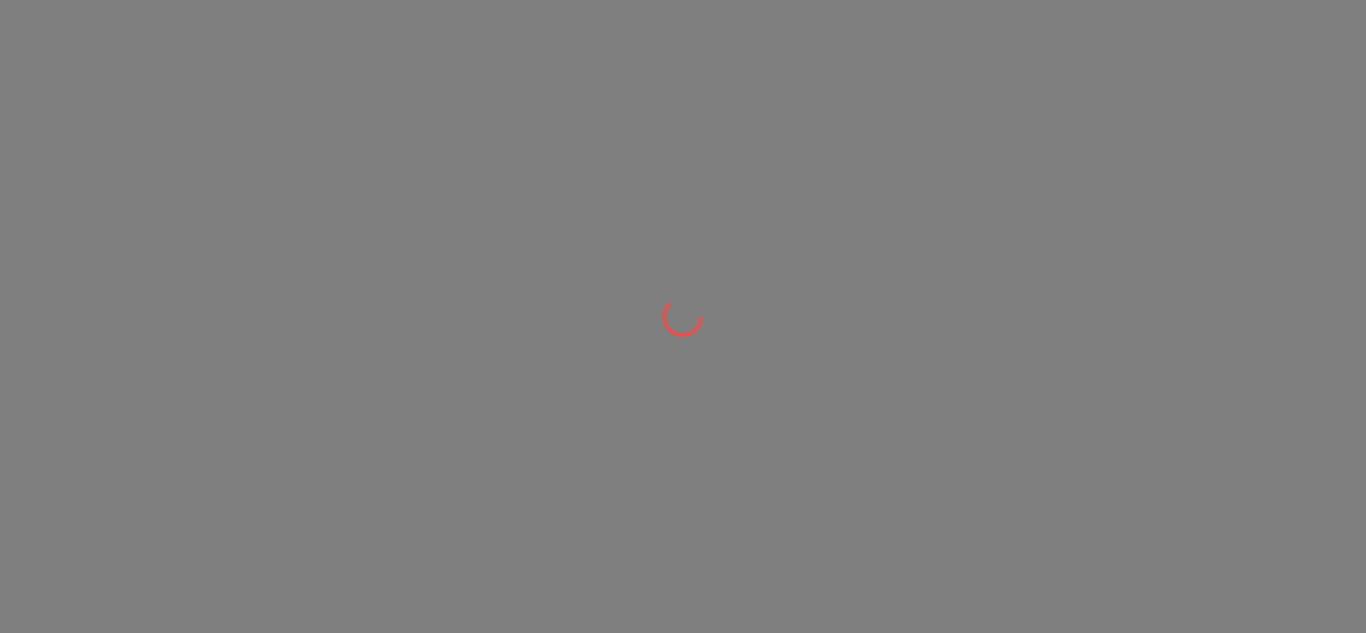 scroll, scrollTop: 0, scrollLeft: 0, axis: both 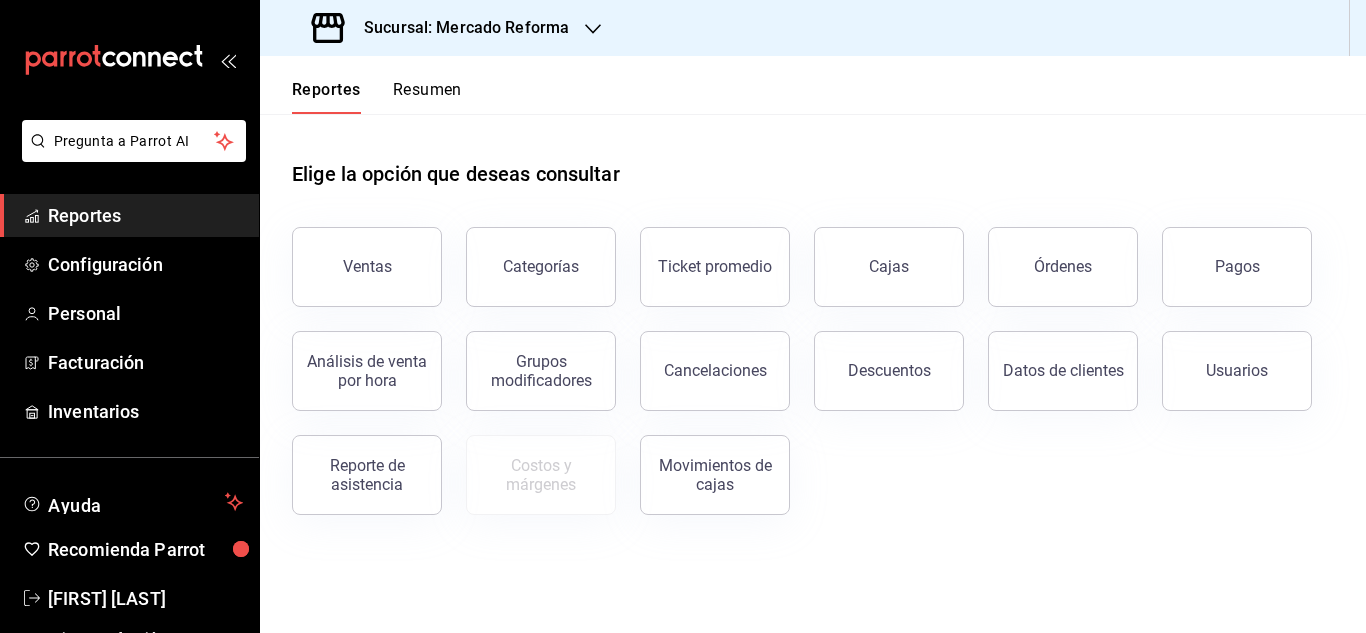 click on "Sucursal: Mercado Reforma" at bounding box center [442, 28] 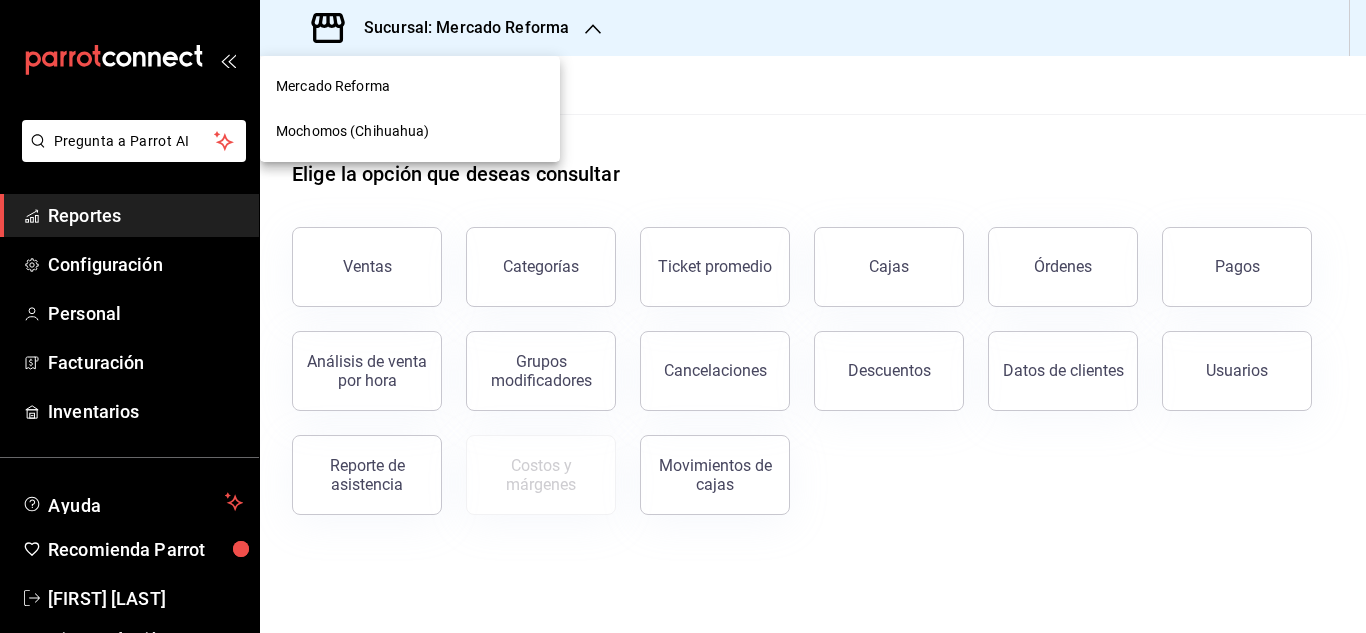 click on "Mercado Reforma Mochomos ([CITY])" at bounding box center [410, 109] 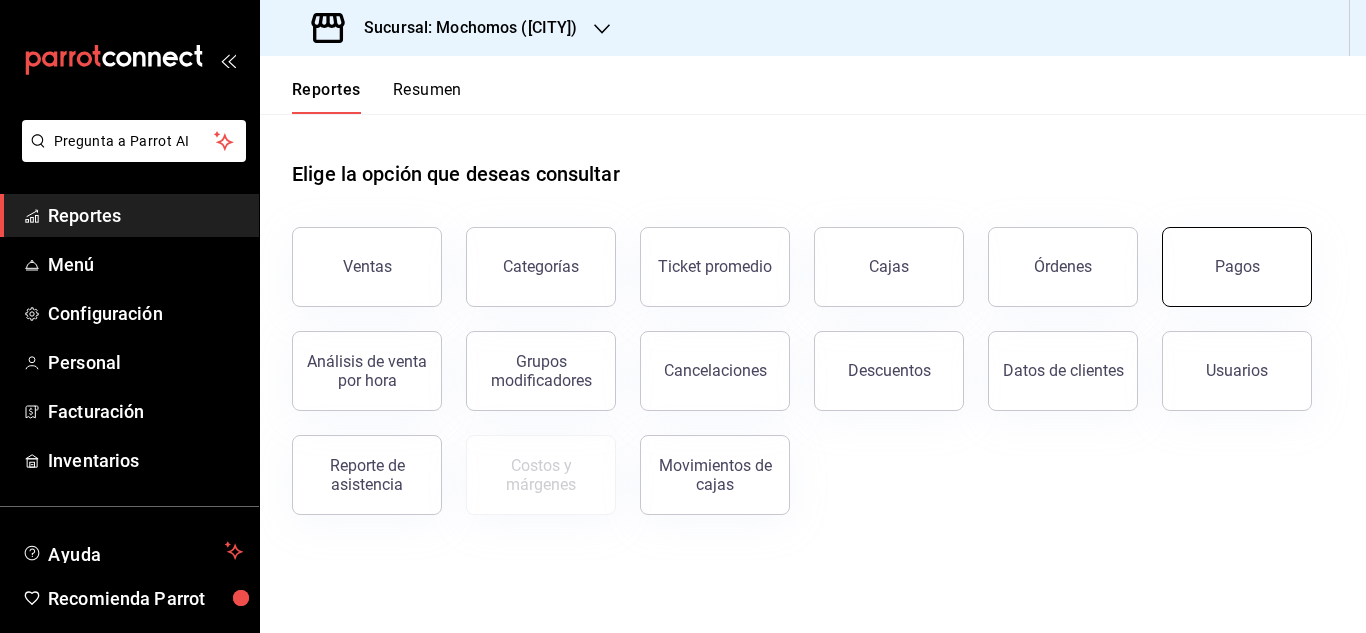 click on "Pagos" at bounding box center [1237, 267] 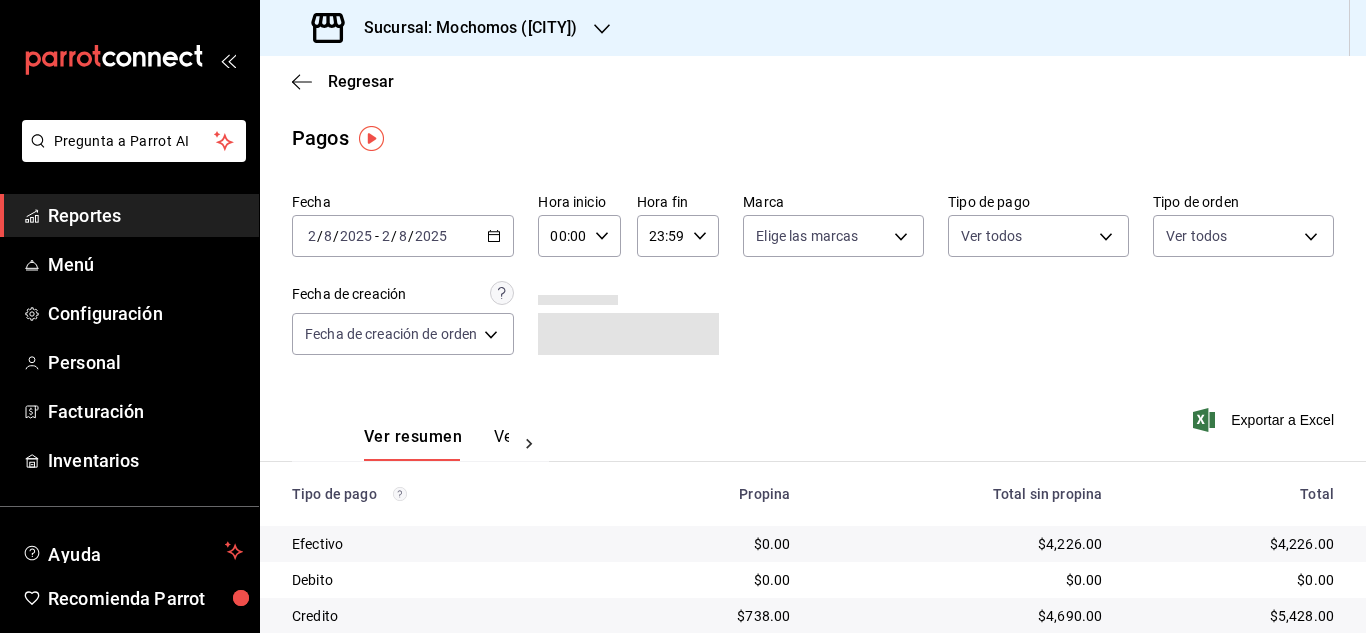 click on "2025-08-02 2 / 8 / 2025 - 2025-08-02 2 / 8 / 2025" at bounding box center [403, 236] 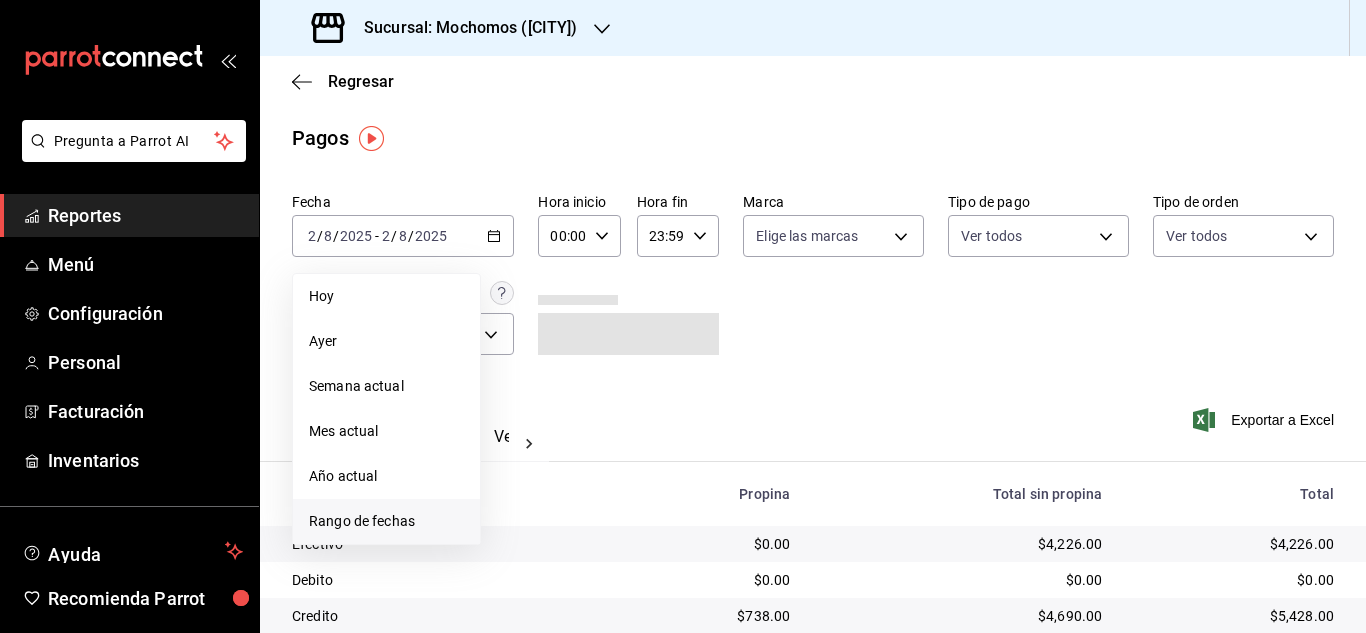 click on "Rango de fechas" at bounding box center [386, 521] 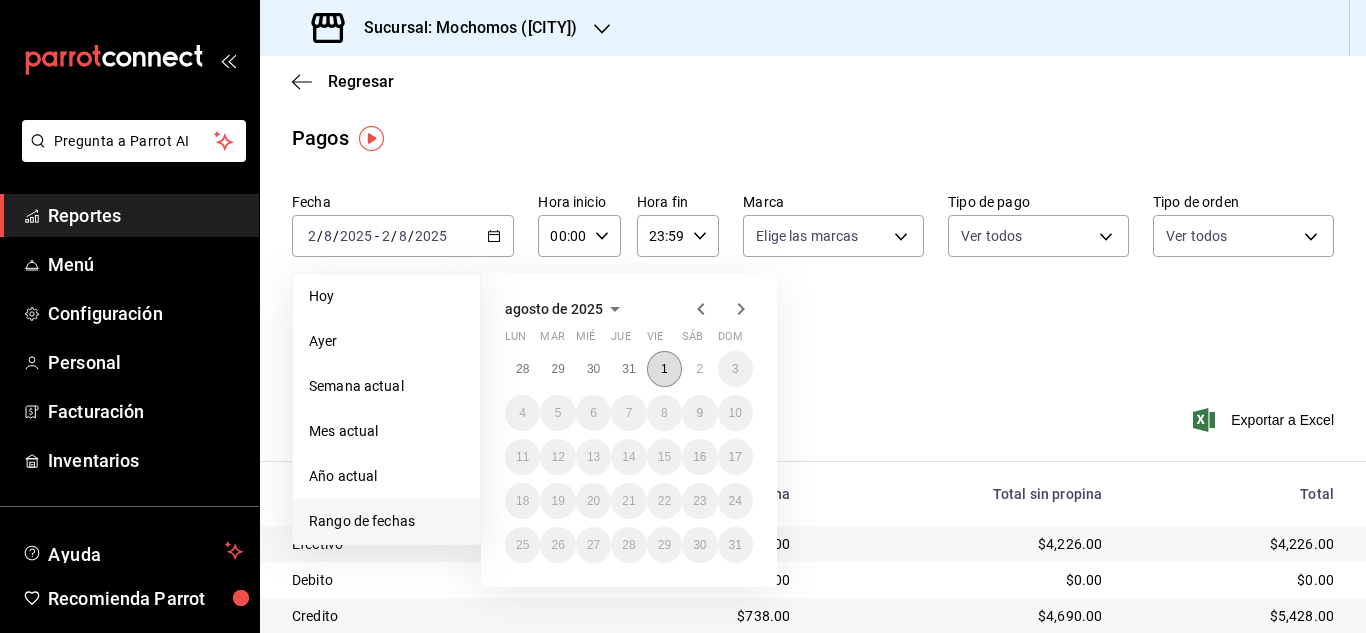 click on "1" at bounding box center [664, 369] 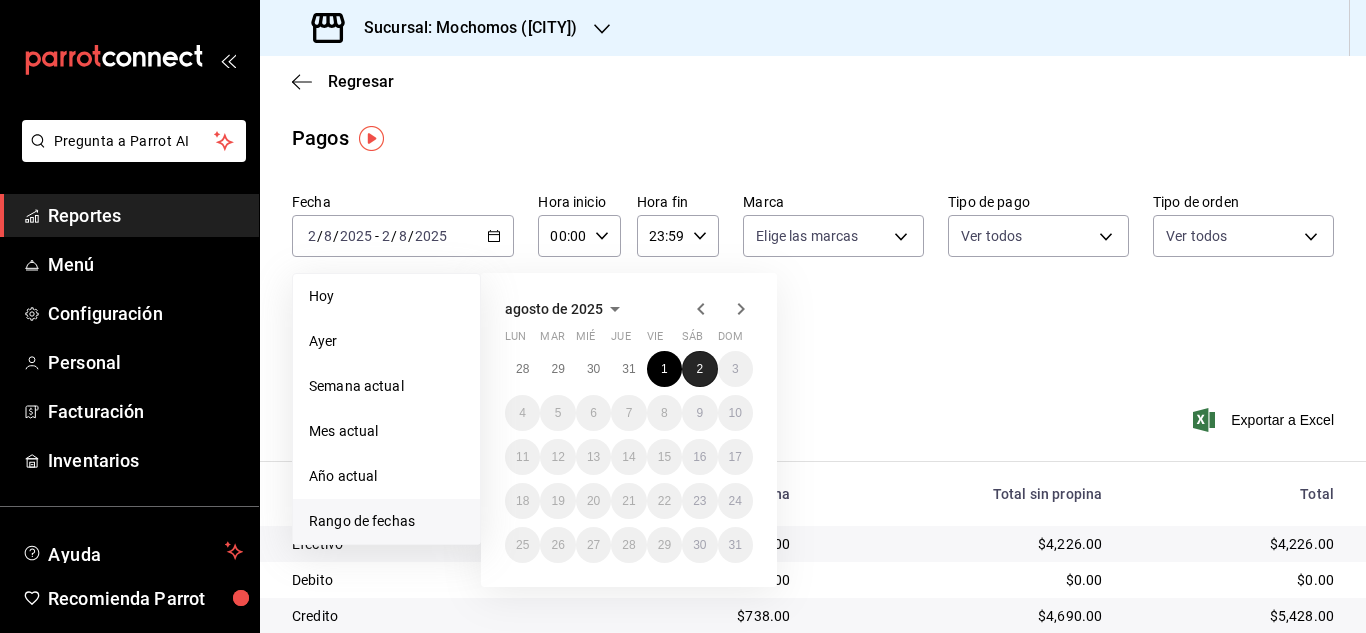 click on "2" at bounding box center [699, 369] 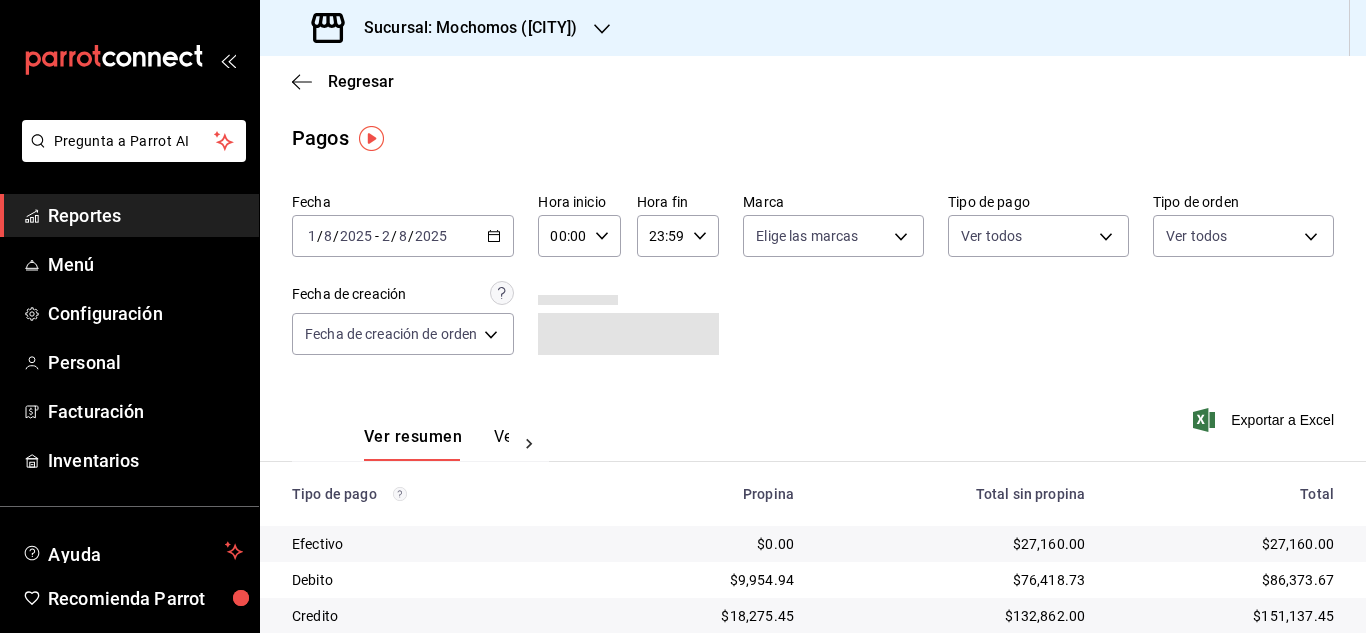 click 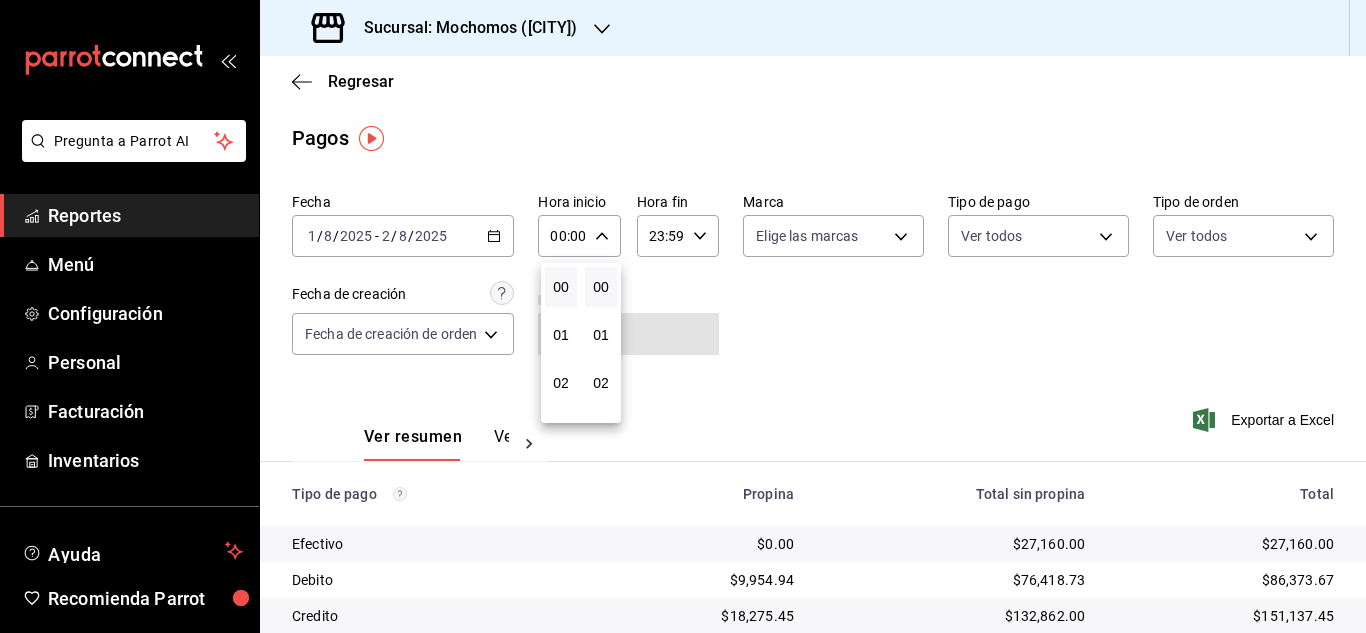 scroll, scrollTop: 100, scrollLeft: 0, axis: vertical 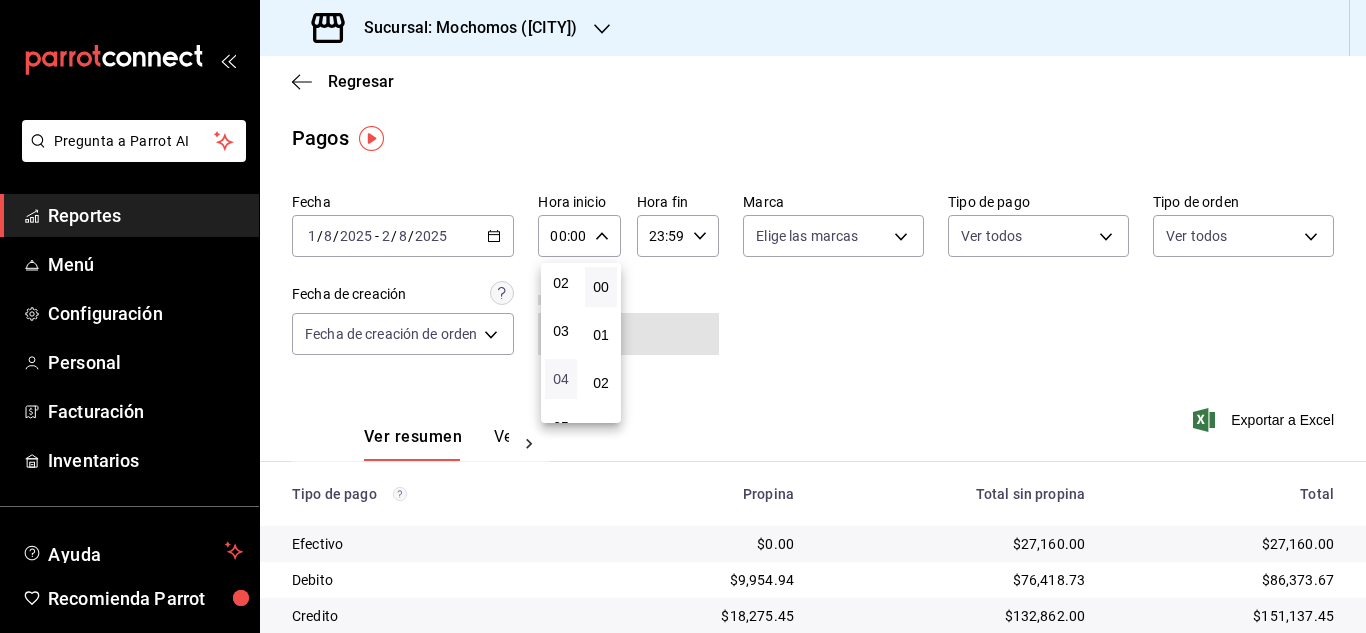 click on "04" at bounding box center [561, 379] 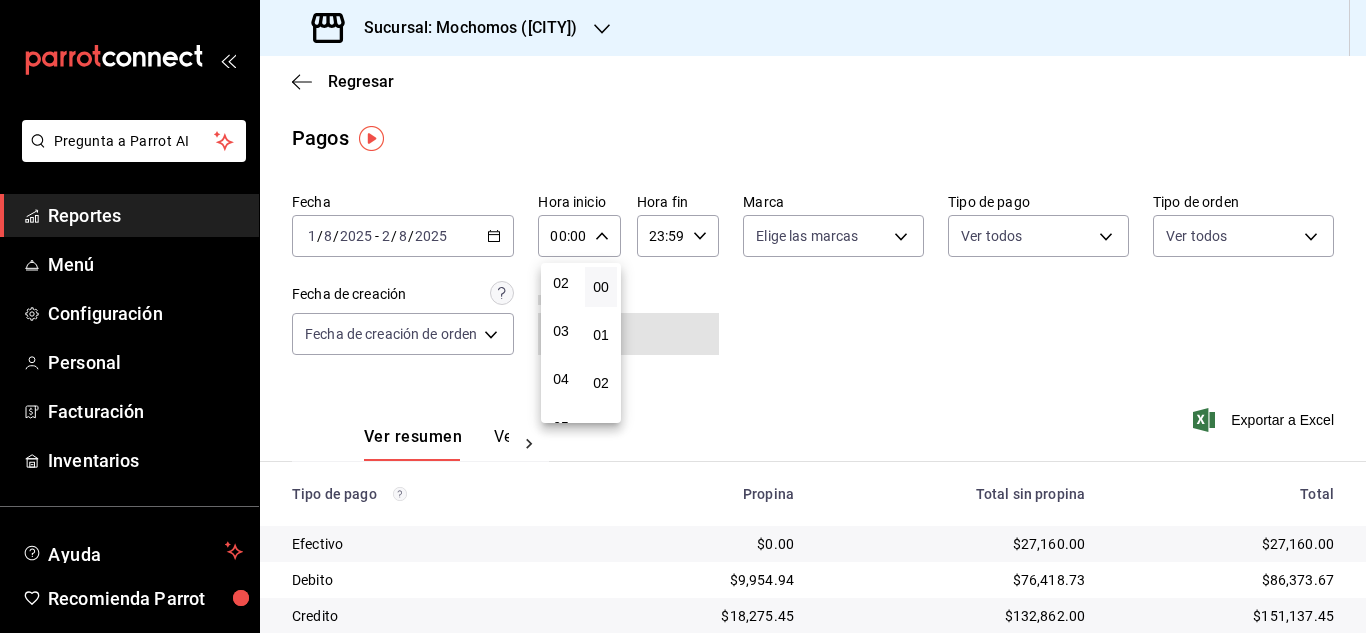 type on "04:00" 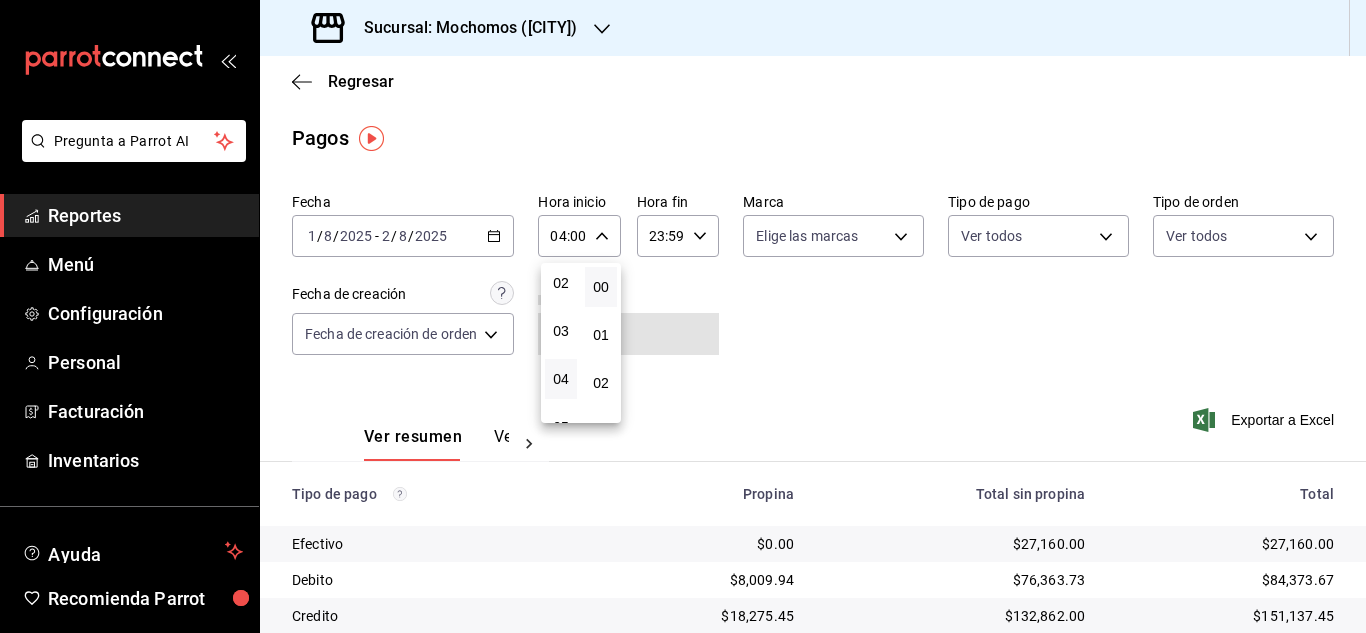 drag, startPoint x: 1357, startPoint y: 286, endPoint x: 1365, endPoint y: 385, distance: 99.32271 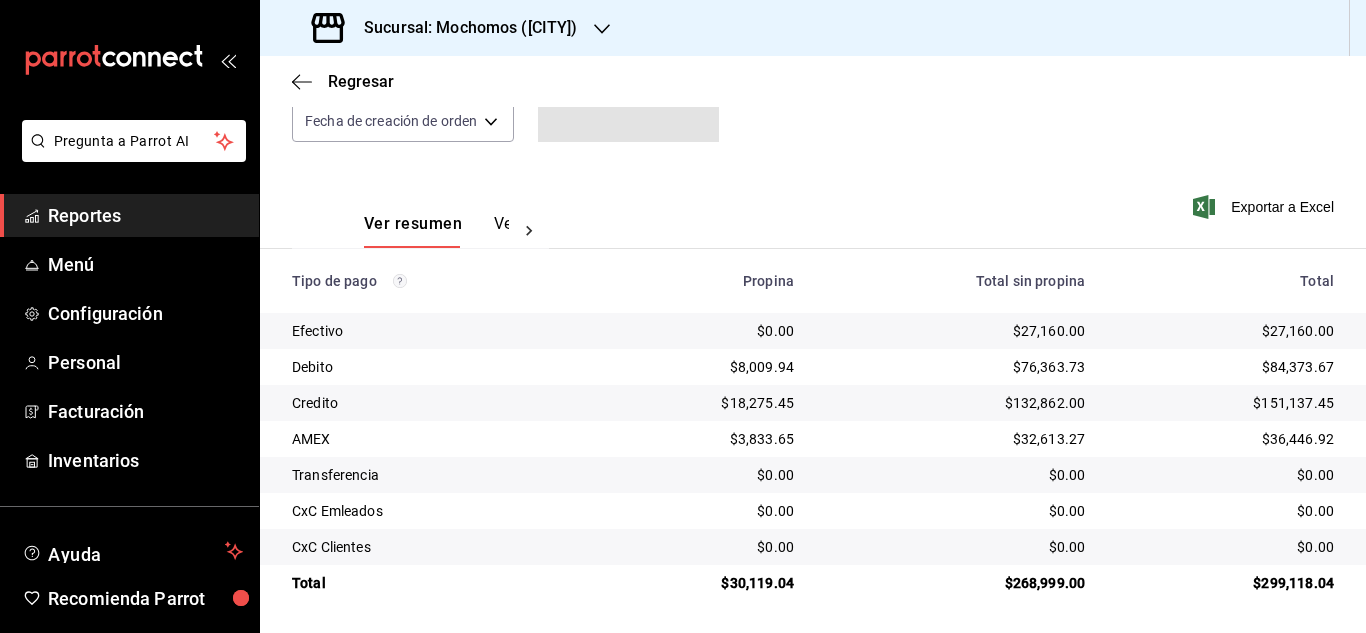 scroll, scrollTop: 214, scrollLeft: 0, axis: vertical 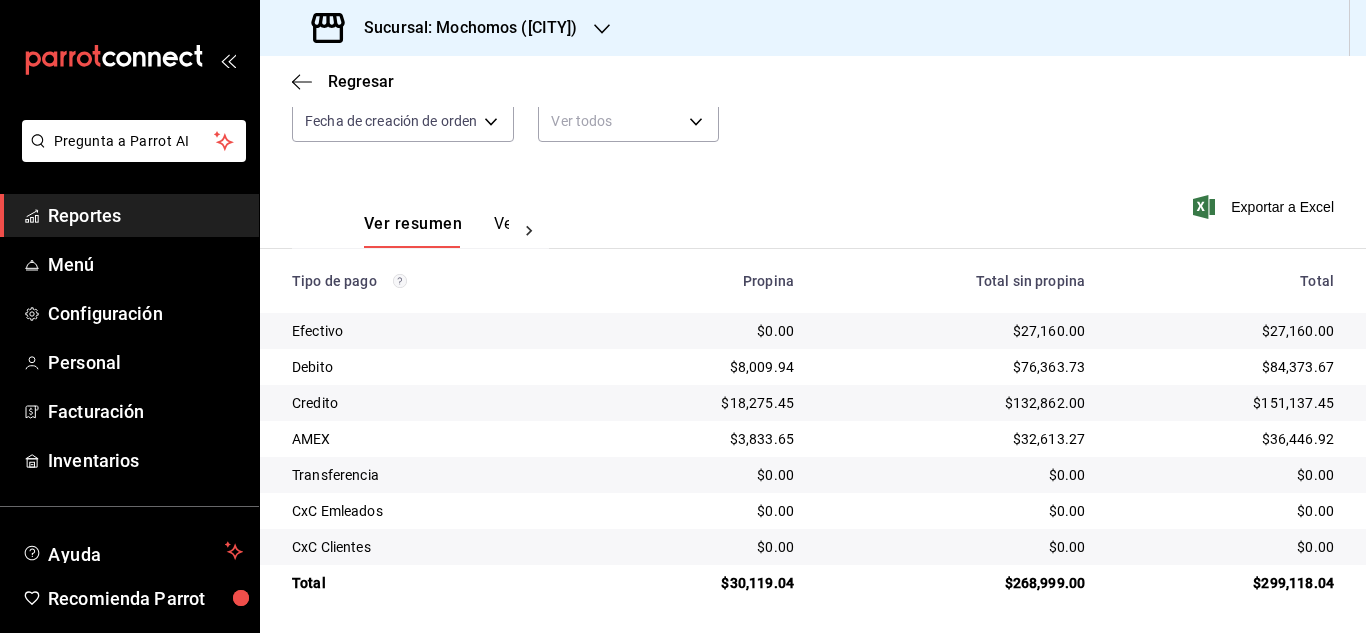 click on "Reportes" at bounding box center (145, 215) 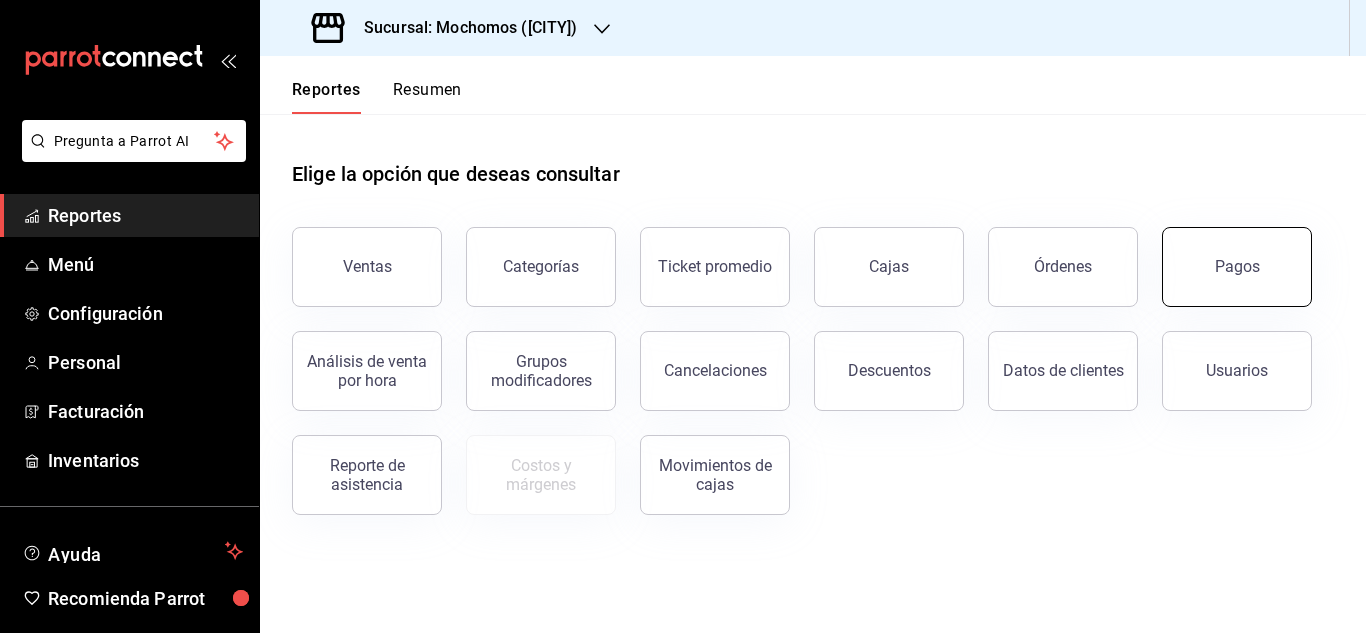 drag, startPoint x: 1234, startPoint y: 275, endPoint x: 1226, endPoint y: 282, distance: 10.630146 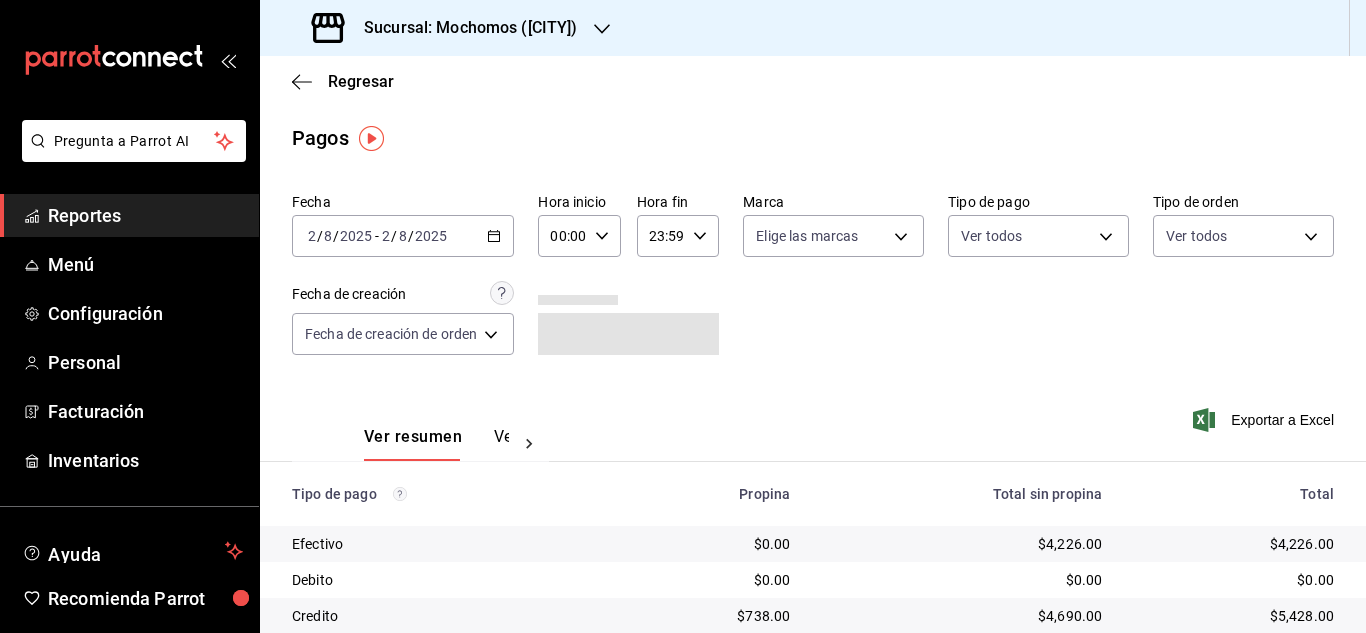 click 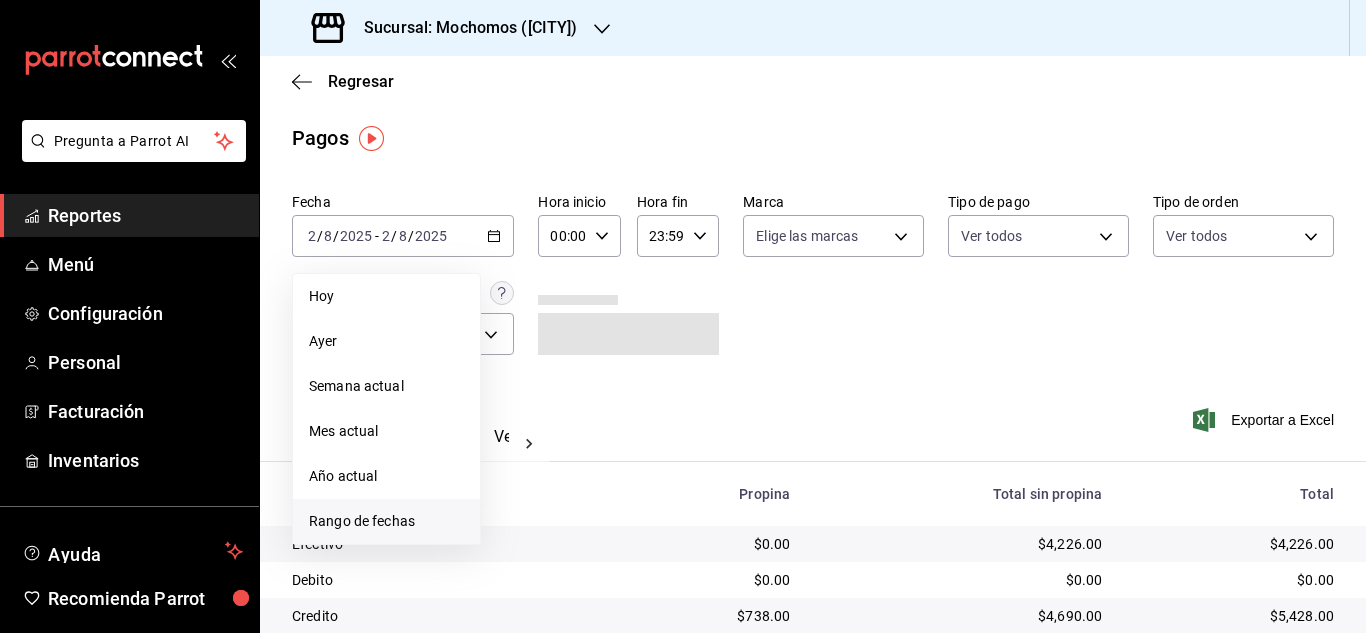 click on "Rango de fechas" at bounding box center [386, 521] 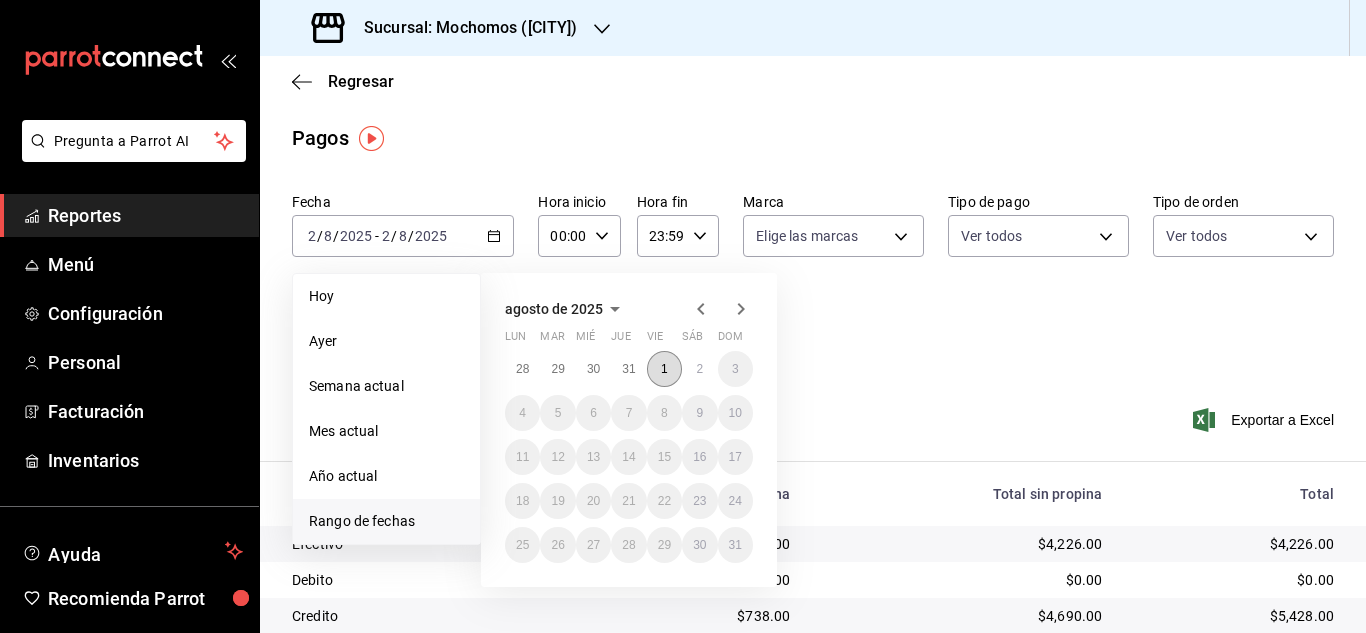 click on "1" at bounding box center [664, 369] 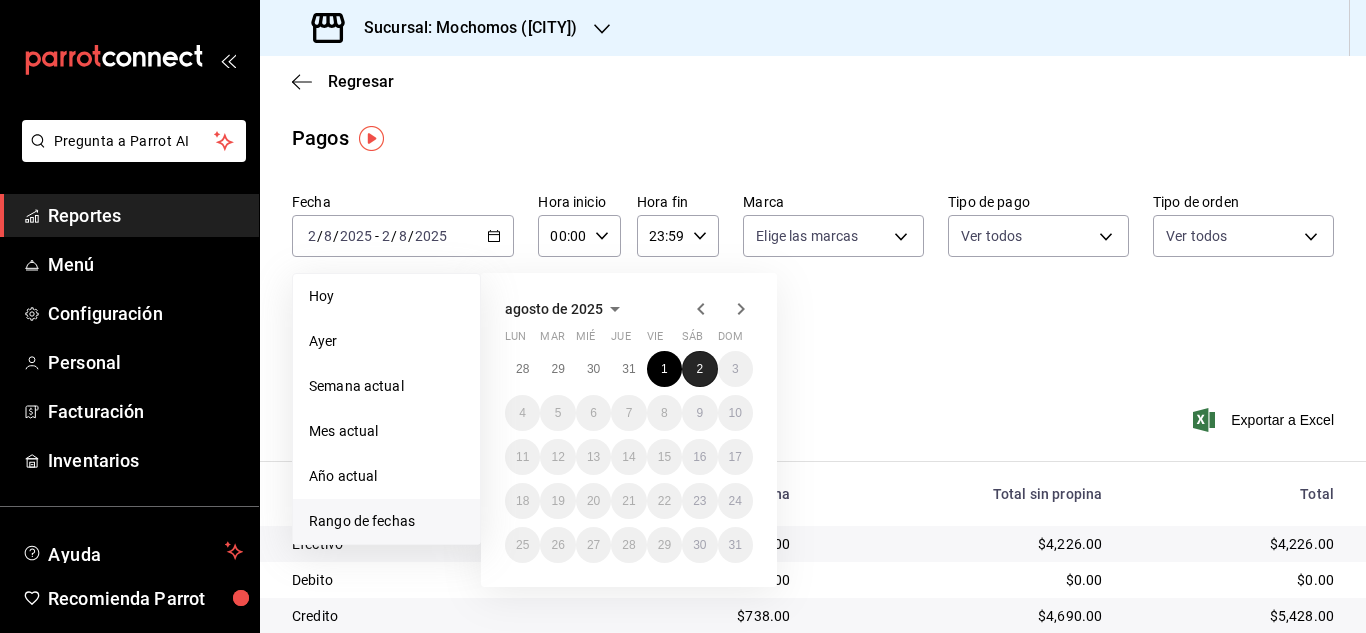 click on "2" at bounding box center [699, 369] 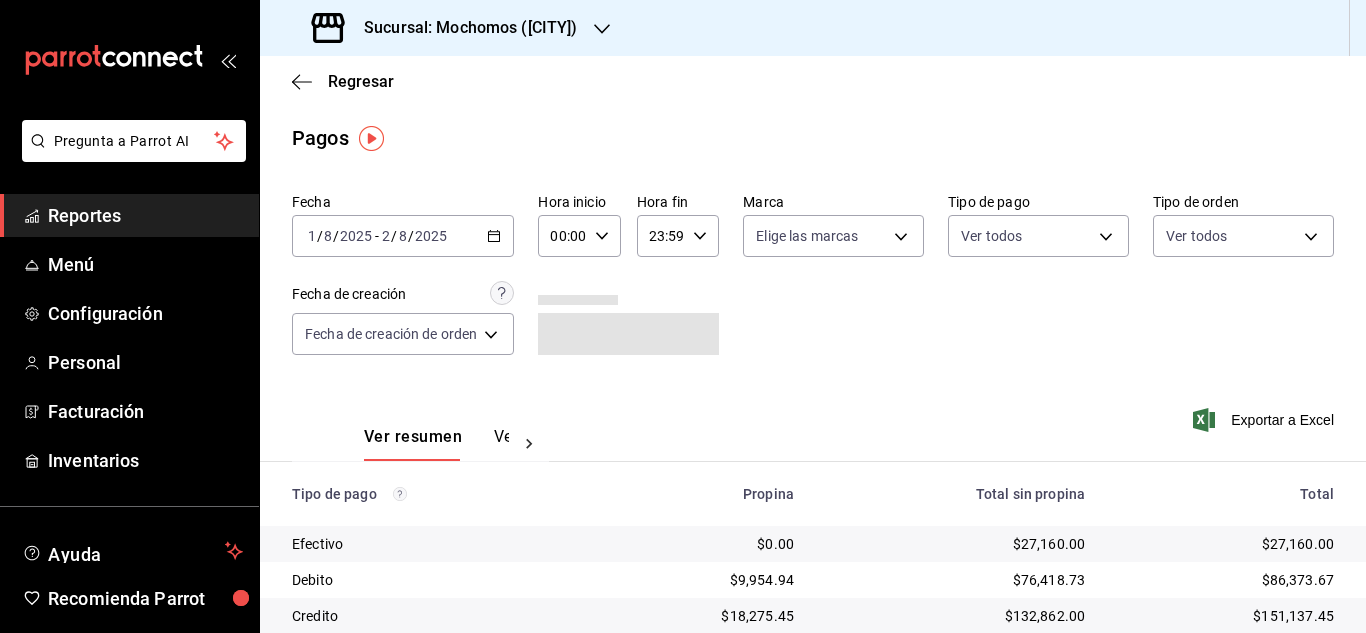 click 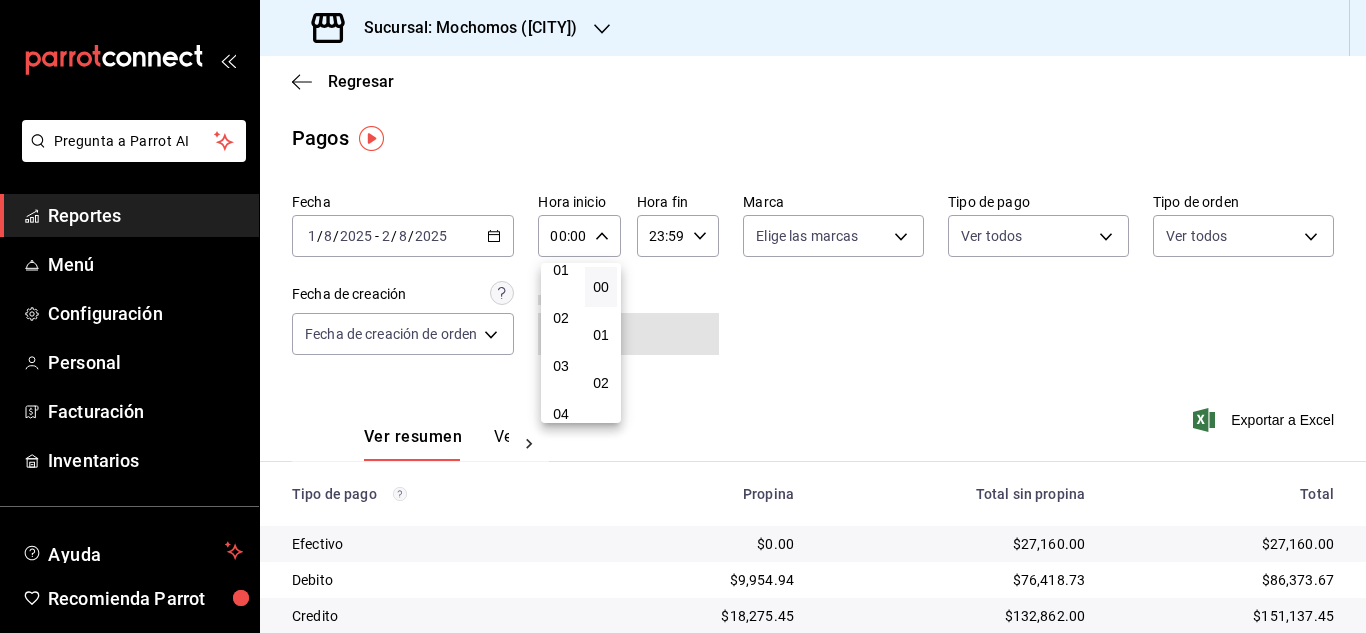scroll, scrollTop: 100, scrollLeft: 0, axis: vertical 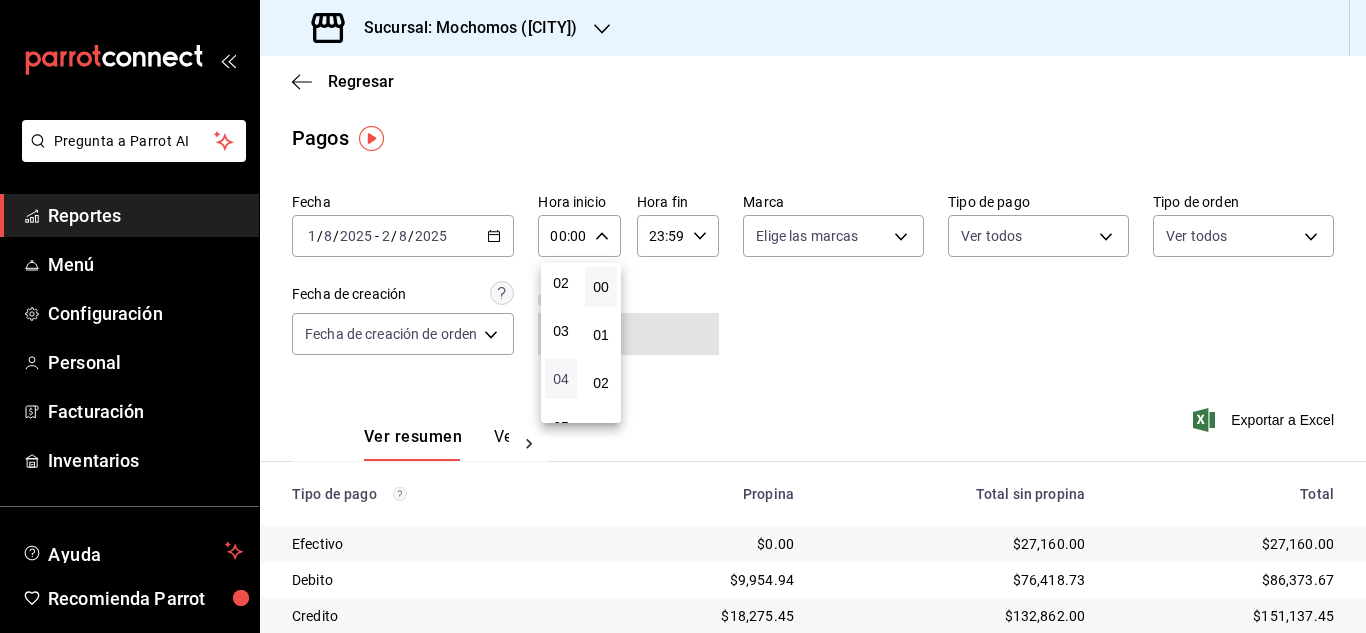 click on "04" at bounding box center (561, 379) 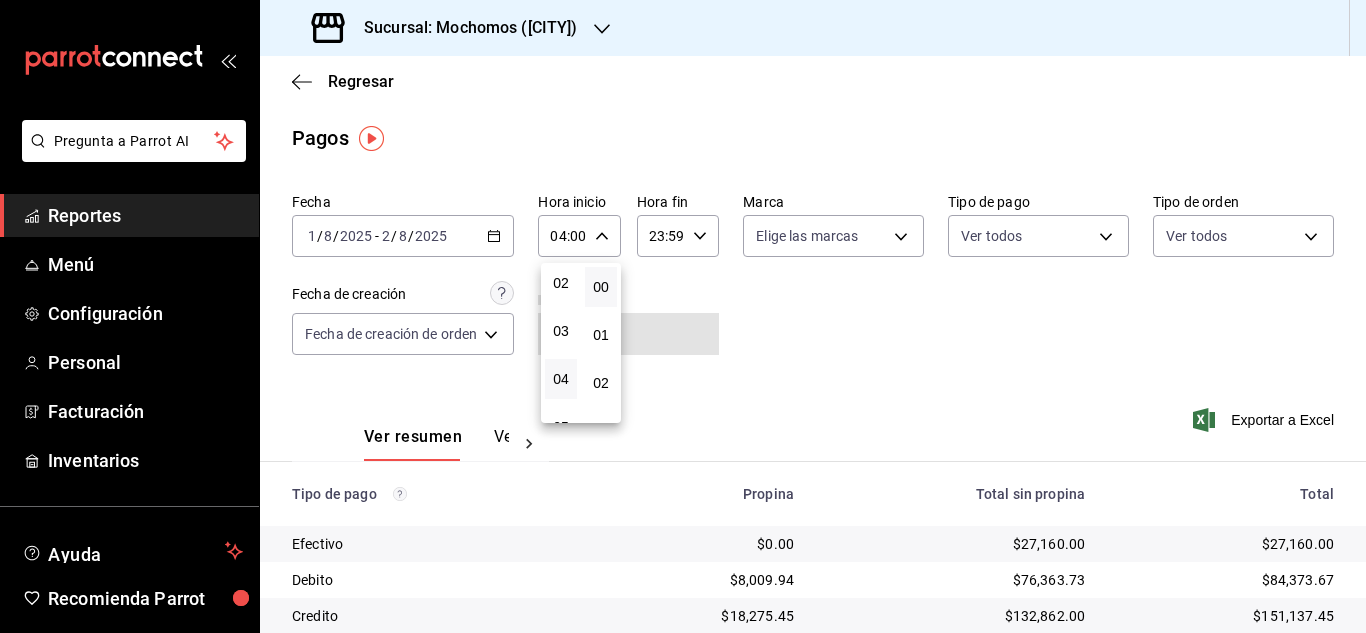 drag, startPoint x: 1361, startPoint y: 422, endPoint x: 1361, endPoint y: 442, distance: 20 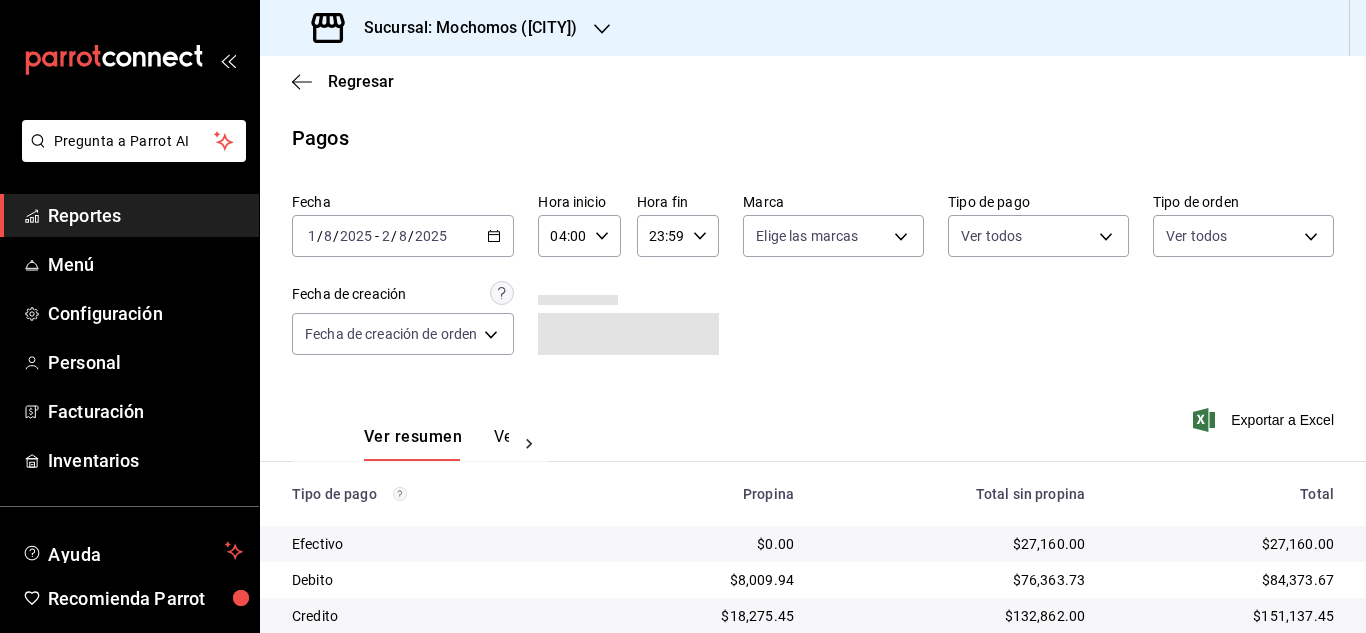 scroll, scrollTop: 214, scrollLeft: 0, axis: vertical 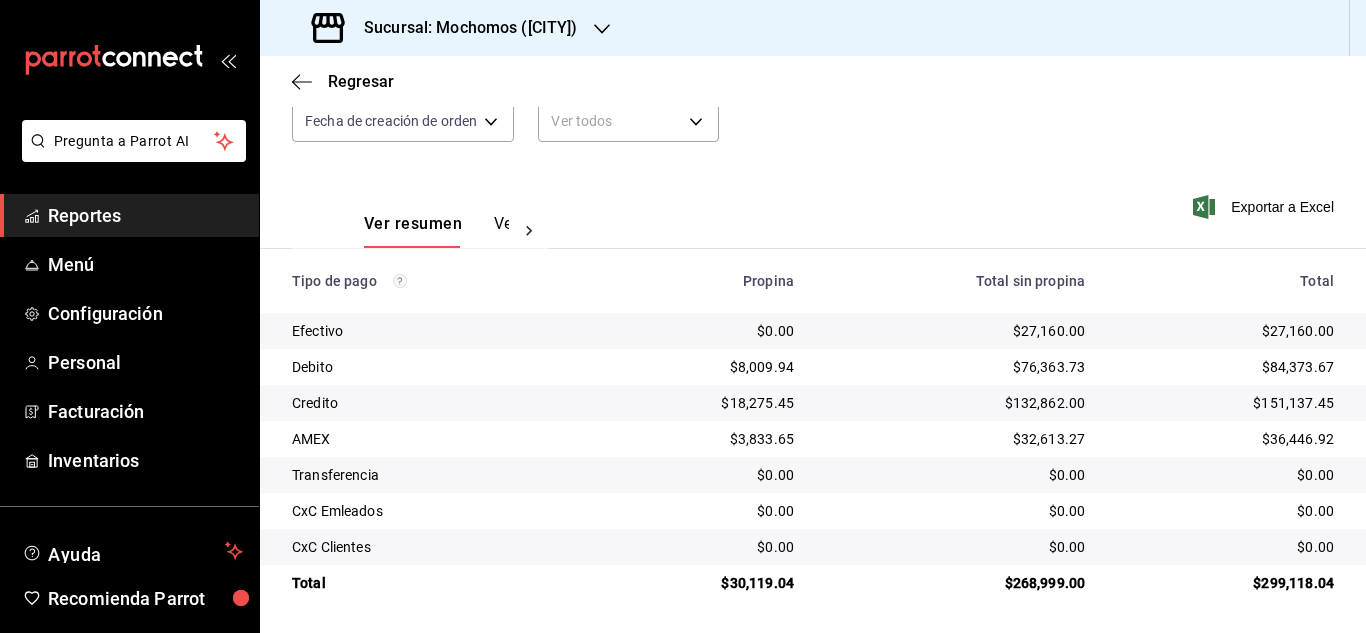 type 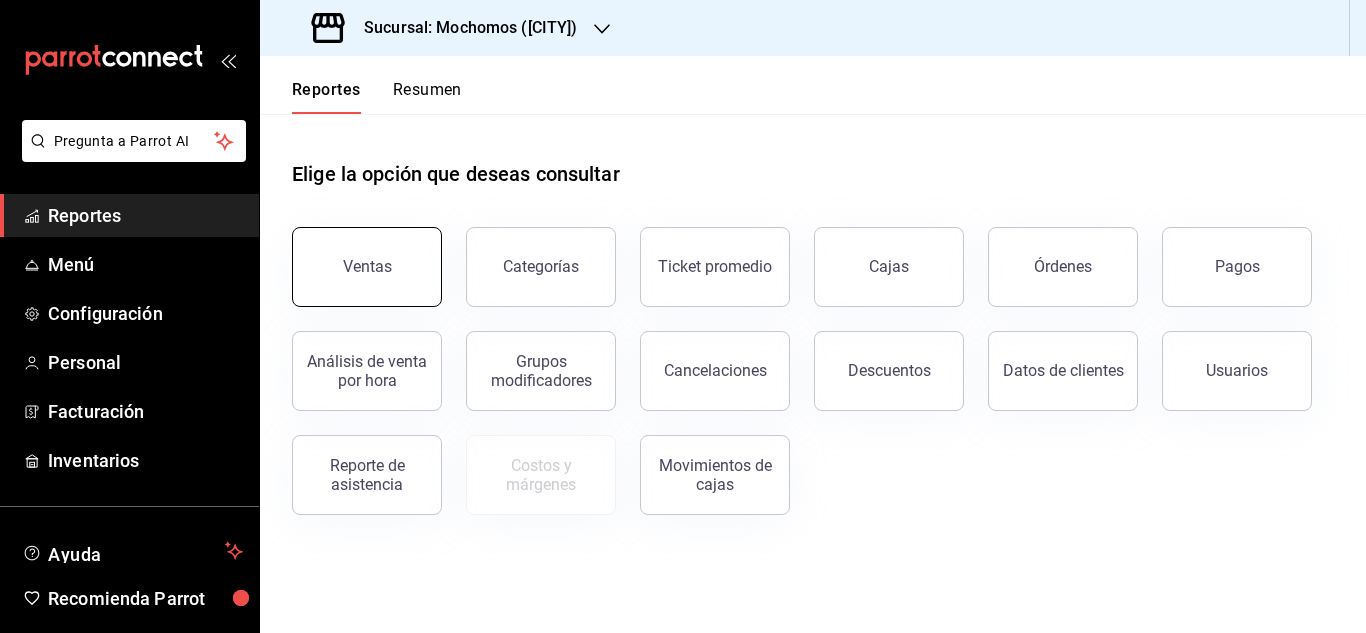 click on "Ventas" at bounding box center [367, 266] 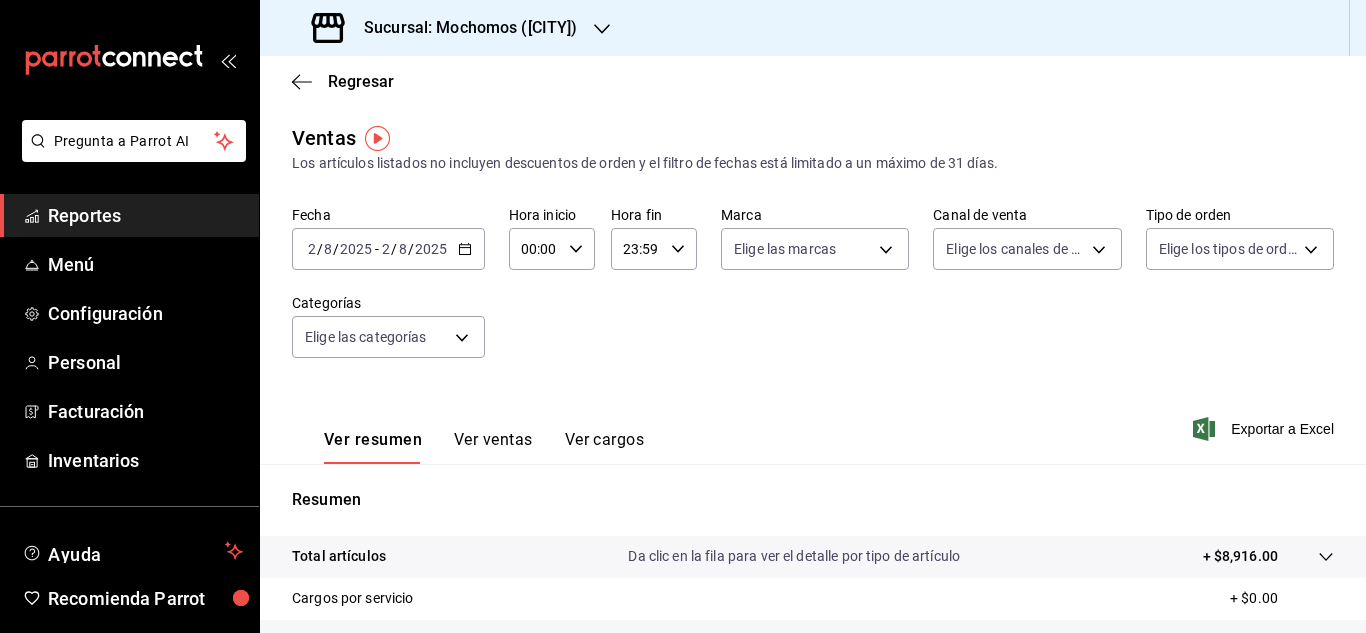 click on "2025-08-02 2 / 8 / 2025 - 2025-08-02 2 / 8 / 2025" at bounding box center (388, 249) 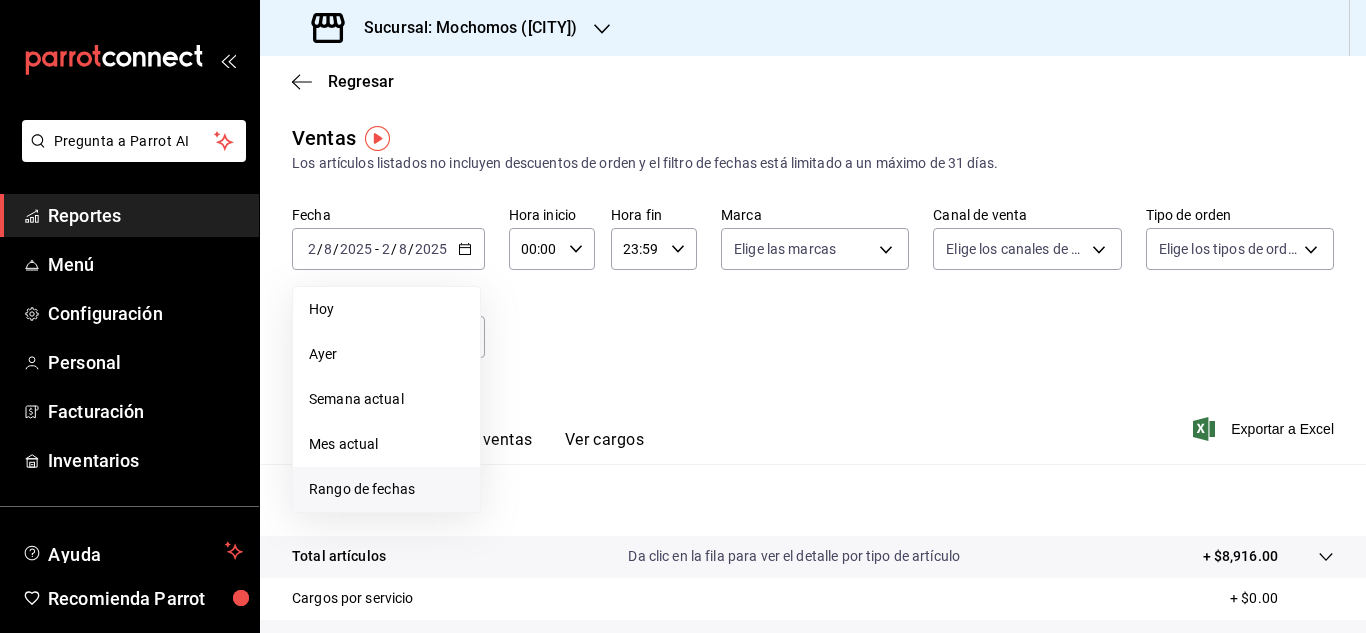 click on "Rango de fechas" at bounding box center (386, 489) 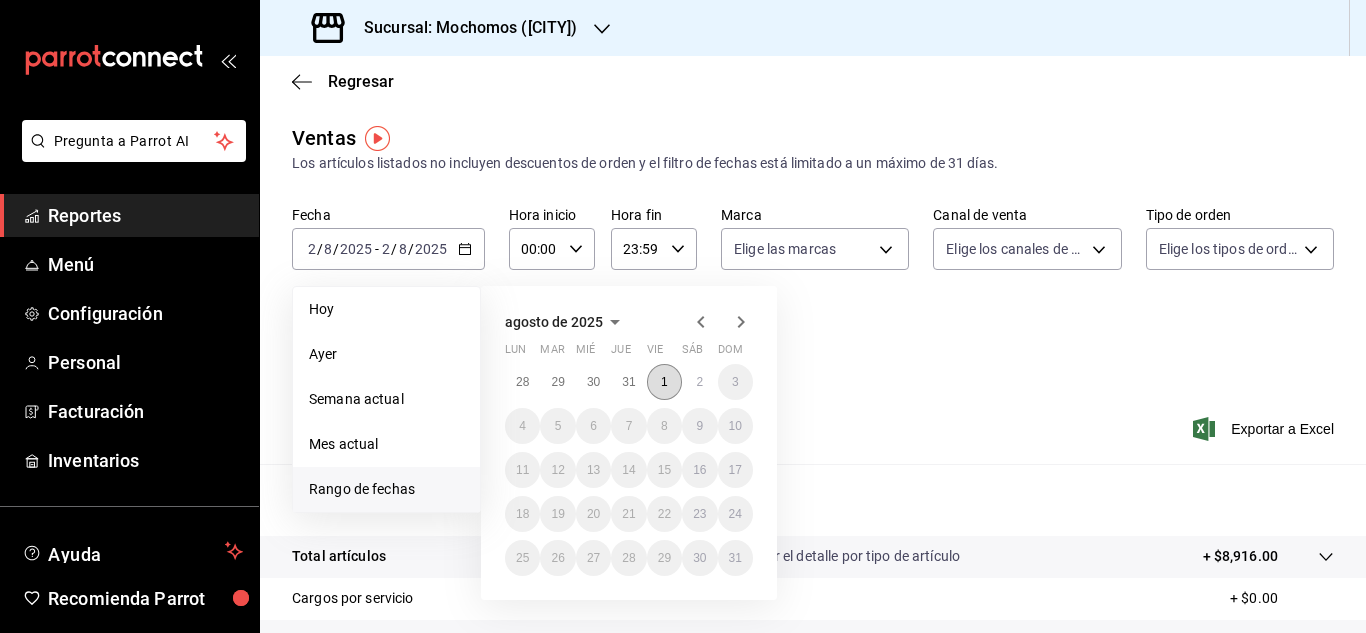 drag, startPoint x: 665, startPoint y: 381, endPoint x: 746, endPoint y: 384, distance: 81.055534 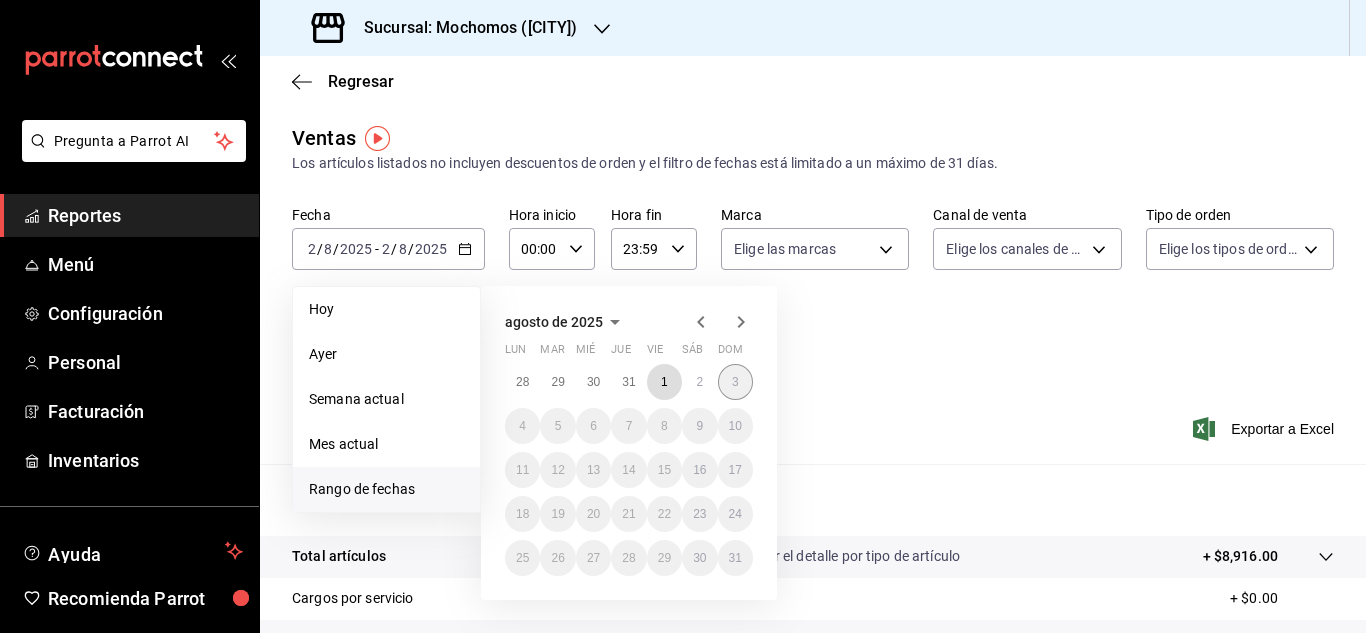 click on "1" at bounding box center (664, 382) 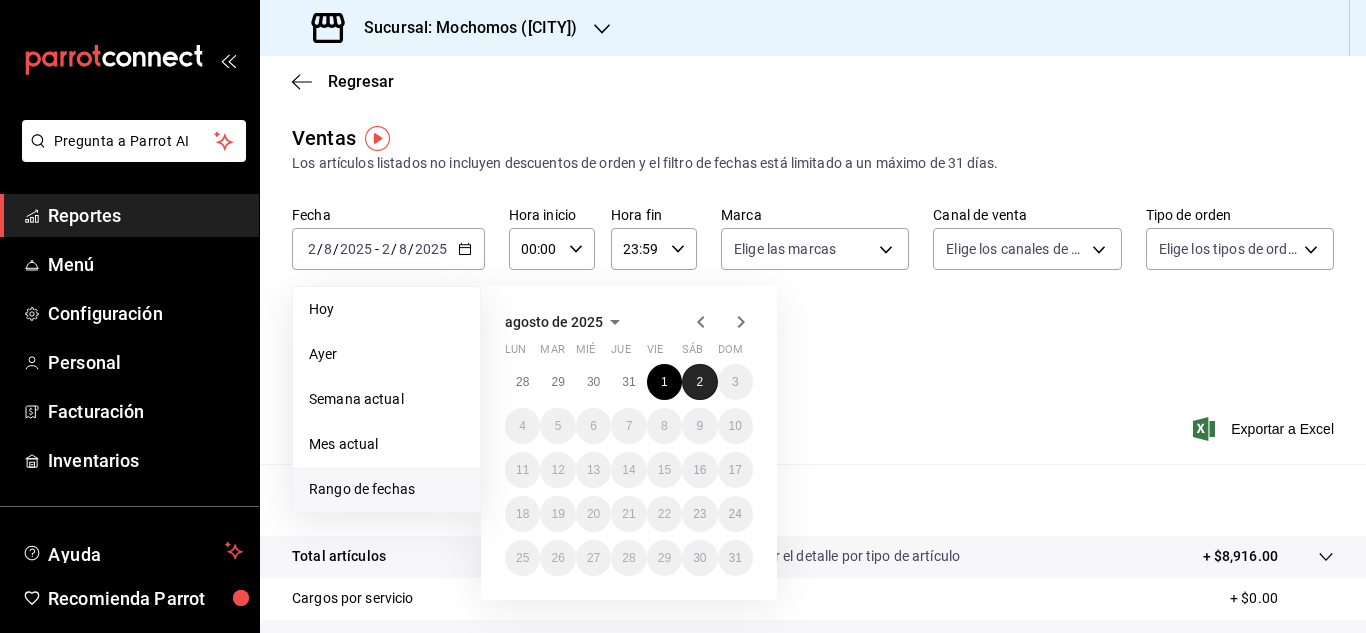 click on "2" at bounding box center (699, 382) 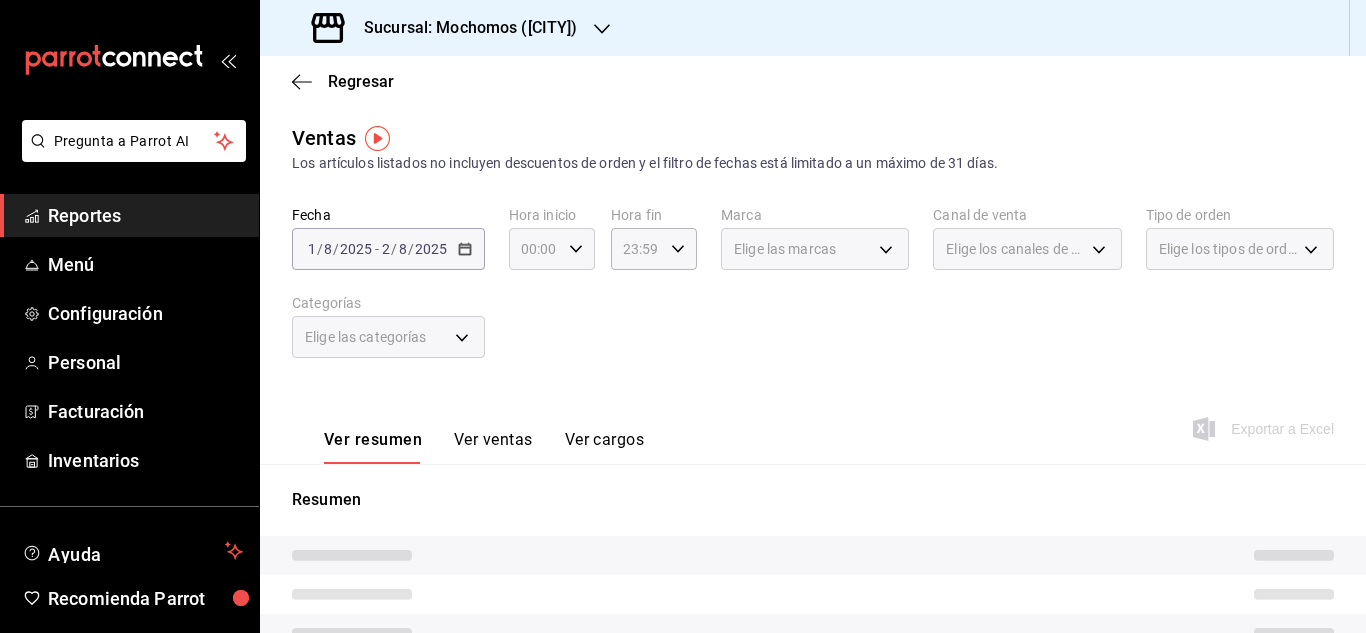click on "00:00 Hora inicio" at bounding box center (552, 249) 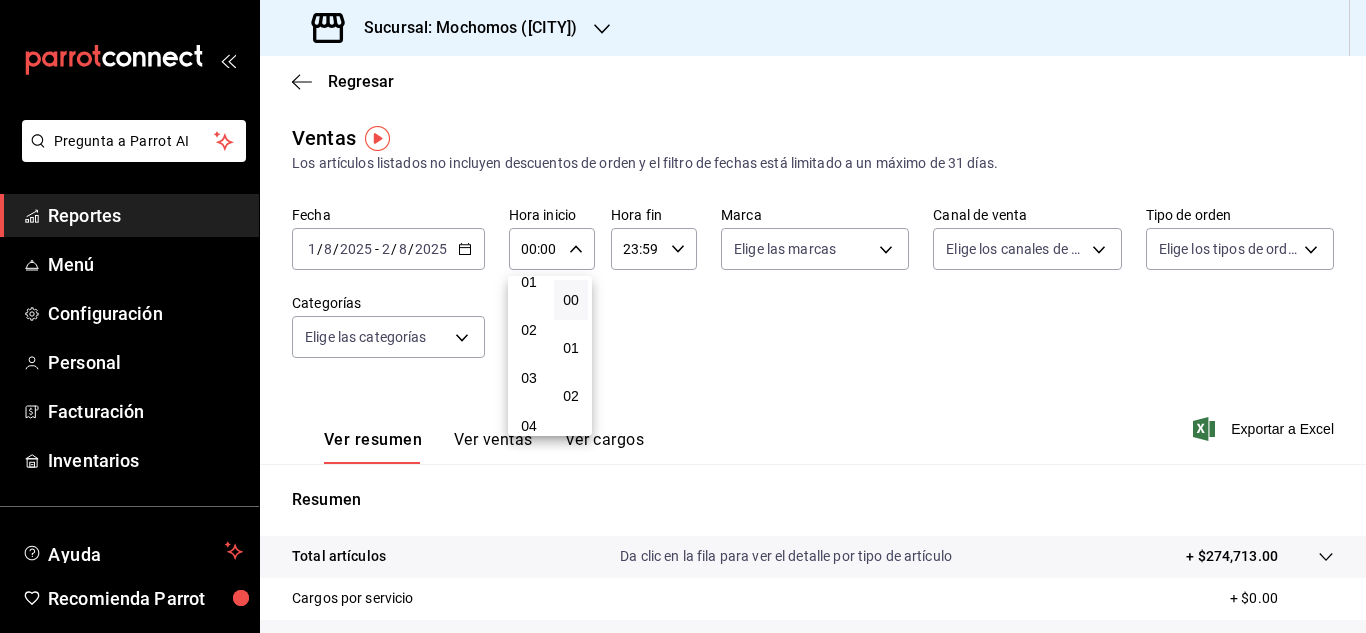 scroll, scrollTop: 100, scrollLeft: 0, axis: vertical 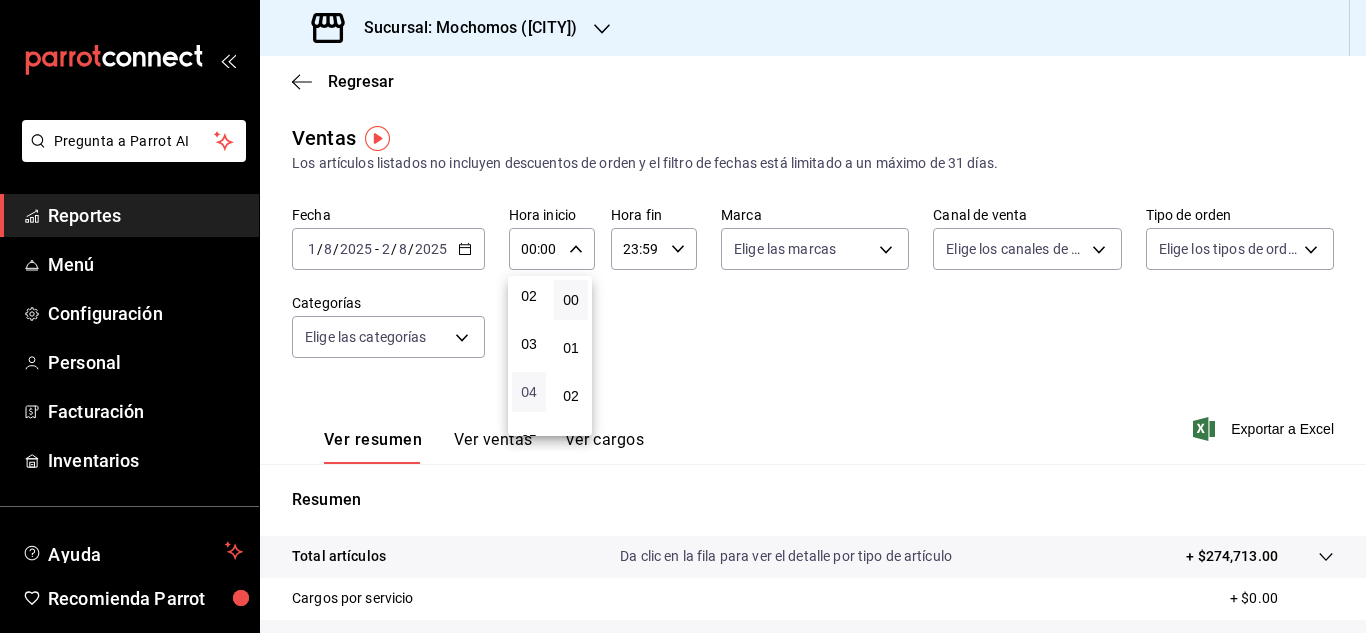 click on "04" at bounding box center (529, 392) 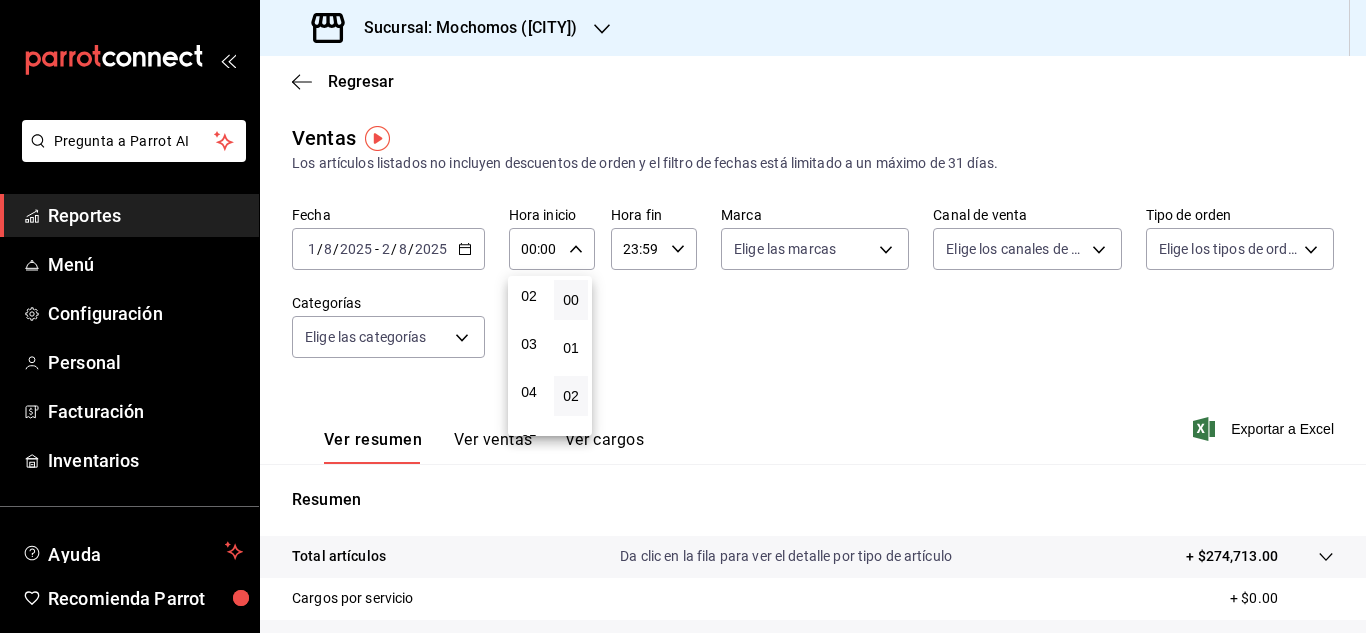 type on "04:00" 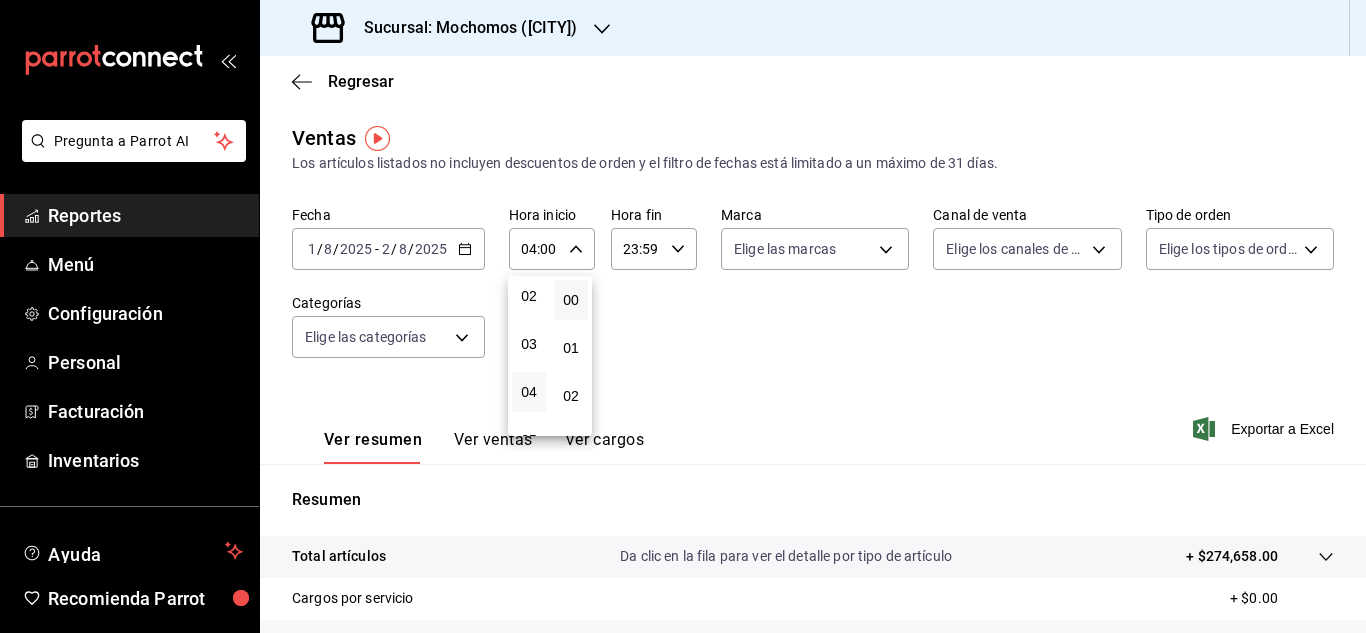 drag, startPoint x: 1361, startPoint y: 339, endPoint x: 1358, endPoint y: 402, distance: 63.07139 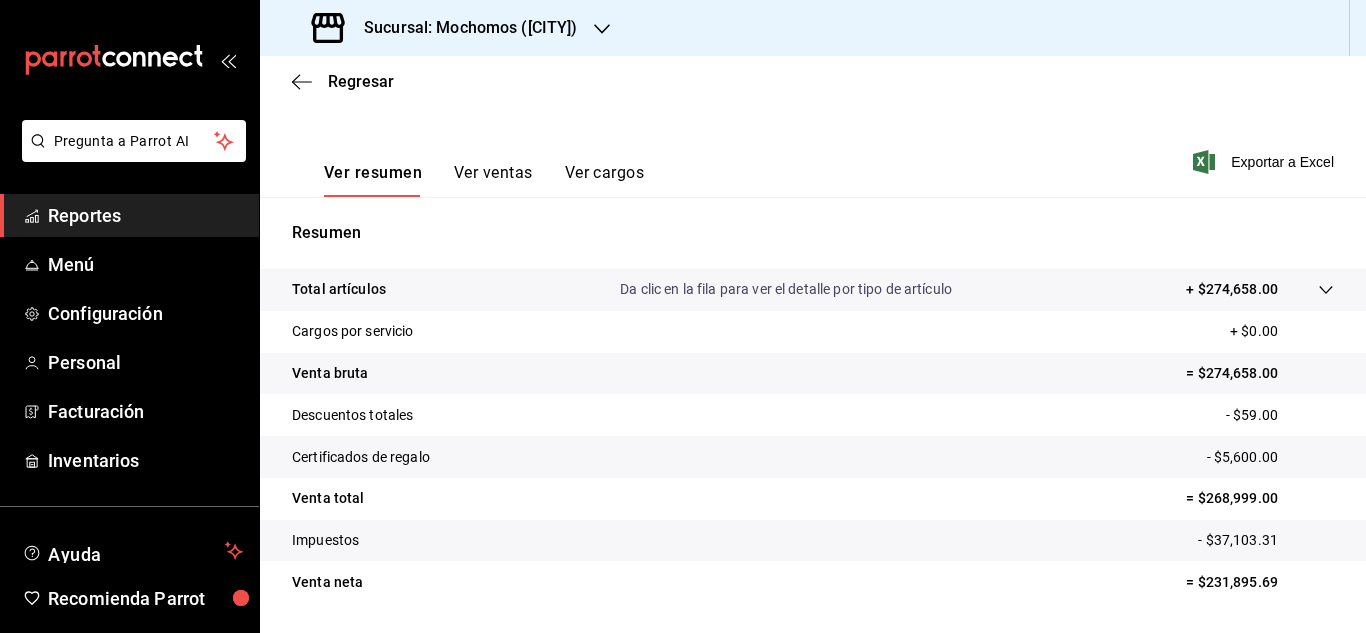 scroll, scrollTop: 282, scrollLeft: 0, axis: vertical 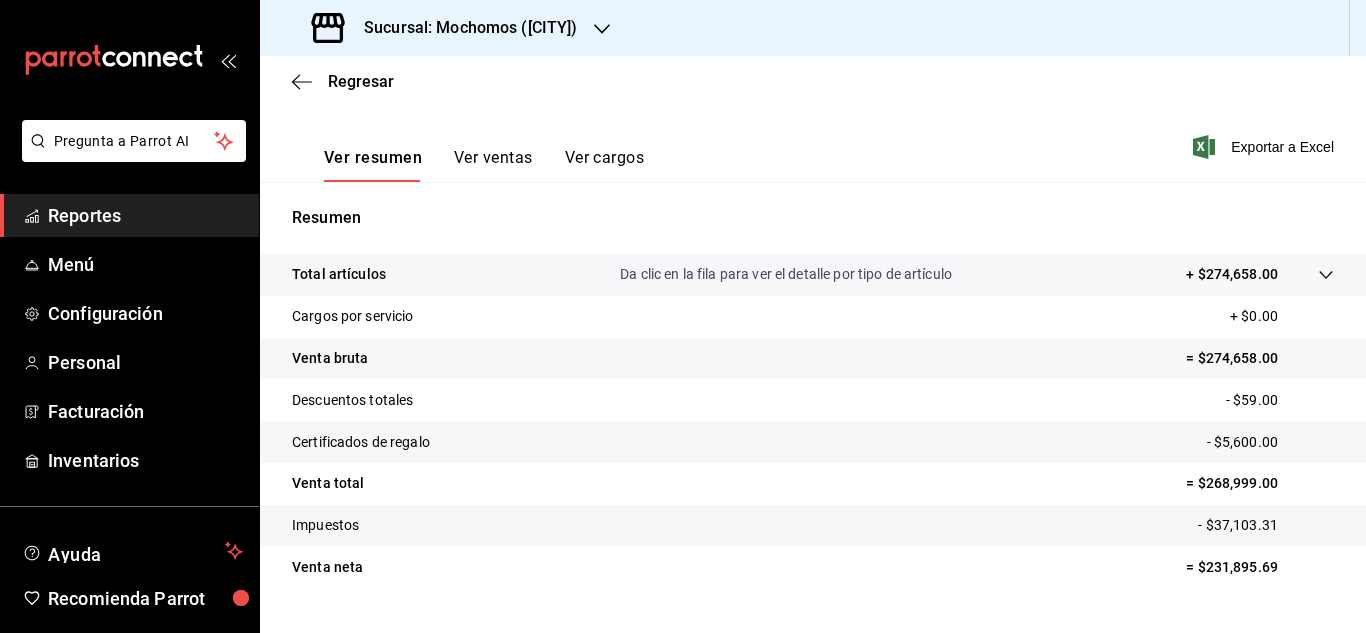 click on "Reportes" at bounding box center (145, 215) 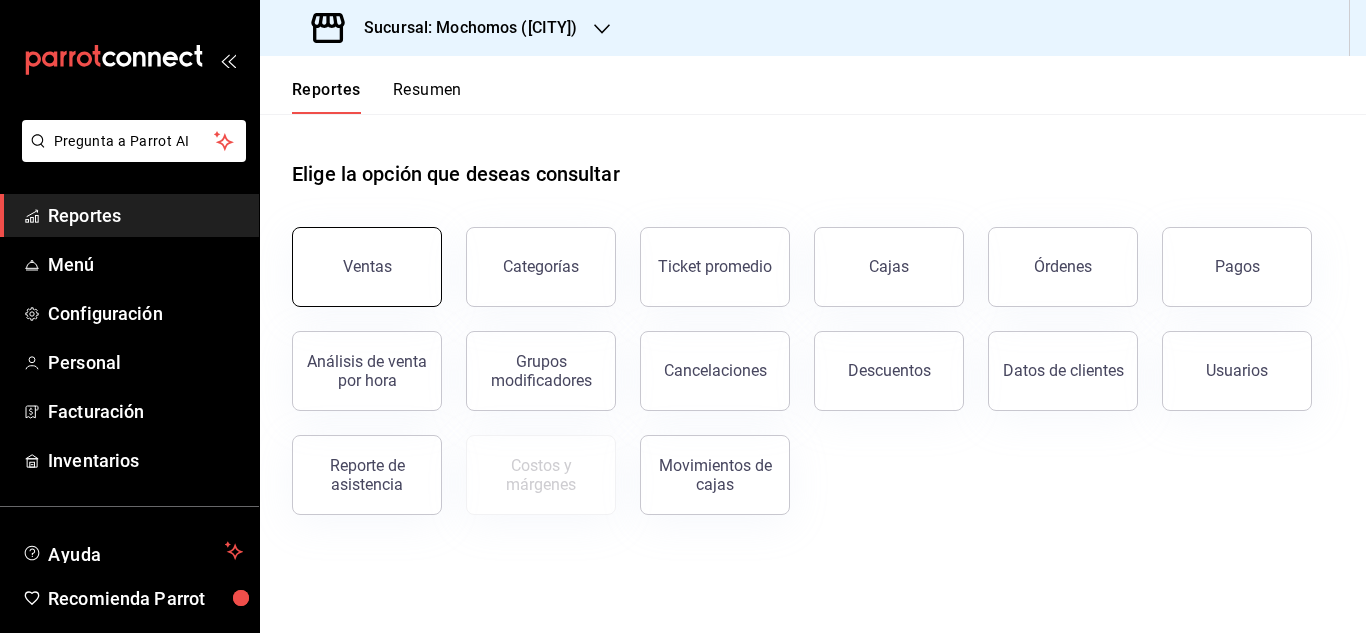 click on "Ventas" at bounding box center [367, 267] 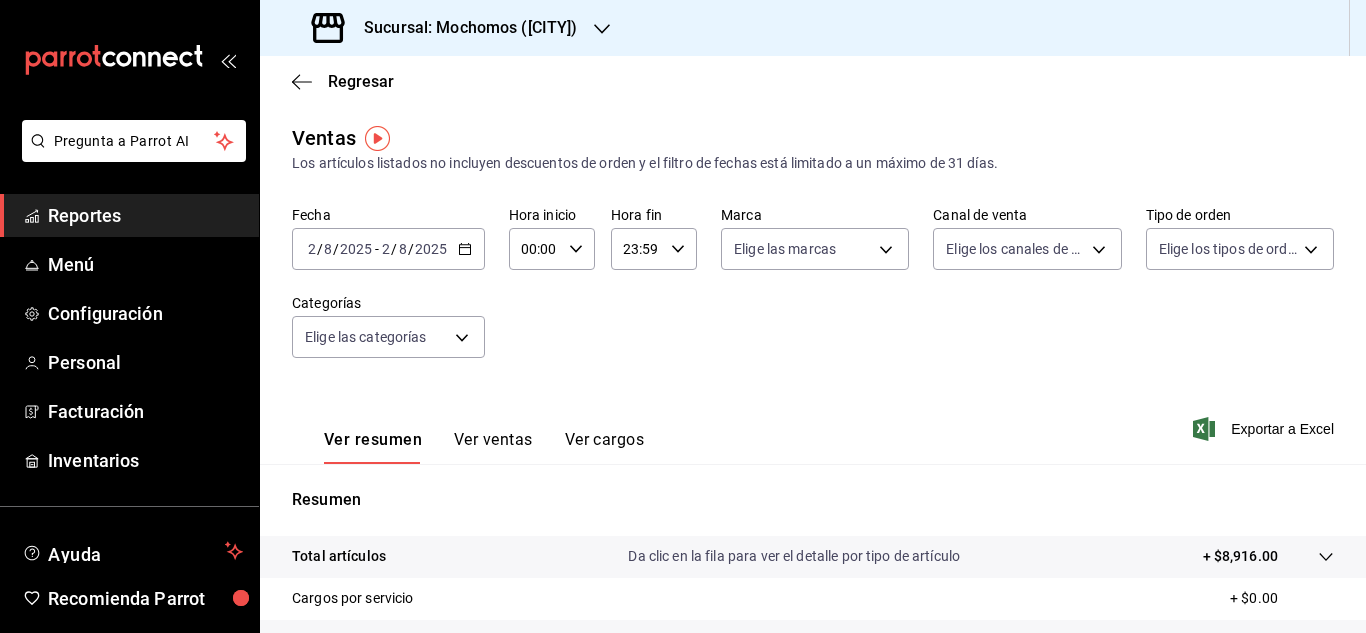 click on "2" at bounding box center (312, 249) 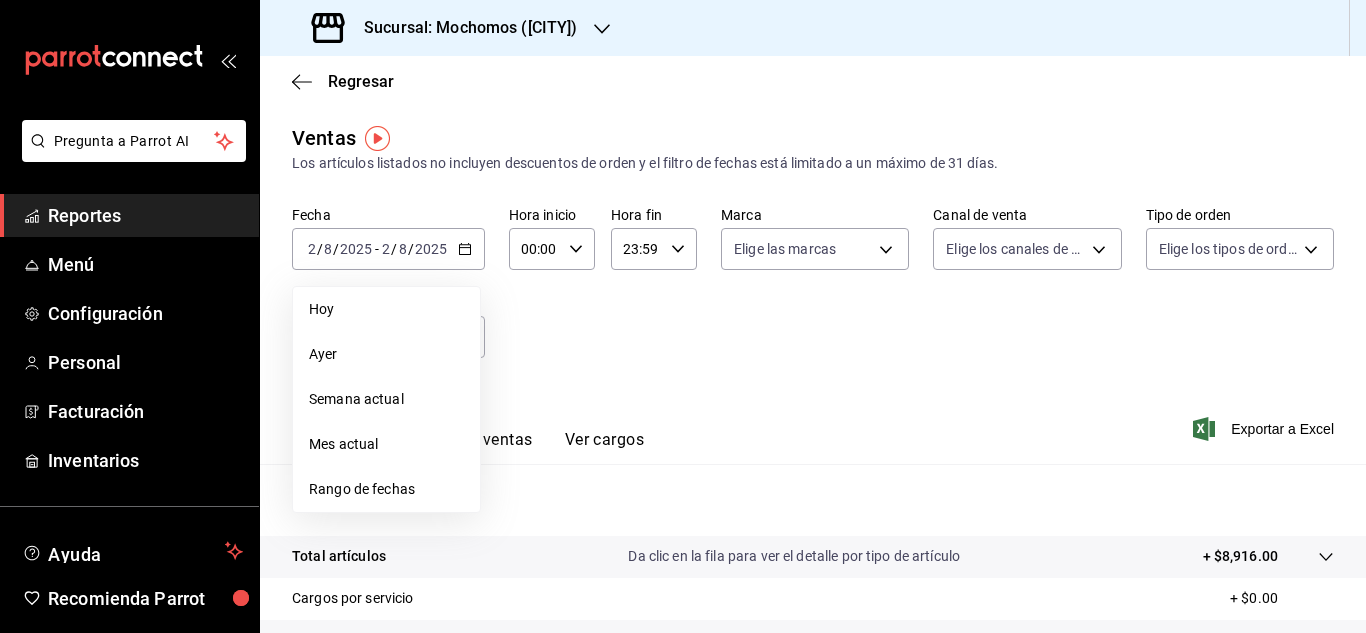 click on "Rango de fechas" at bounding box center (386, 489) 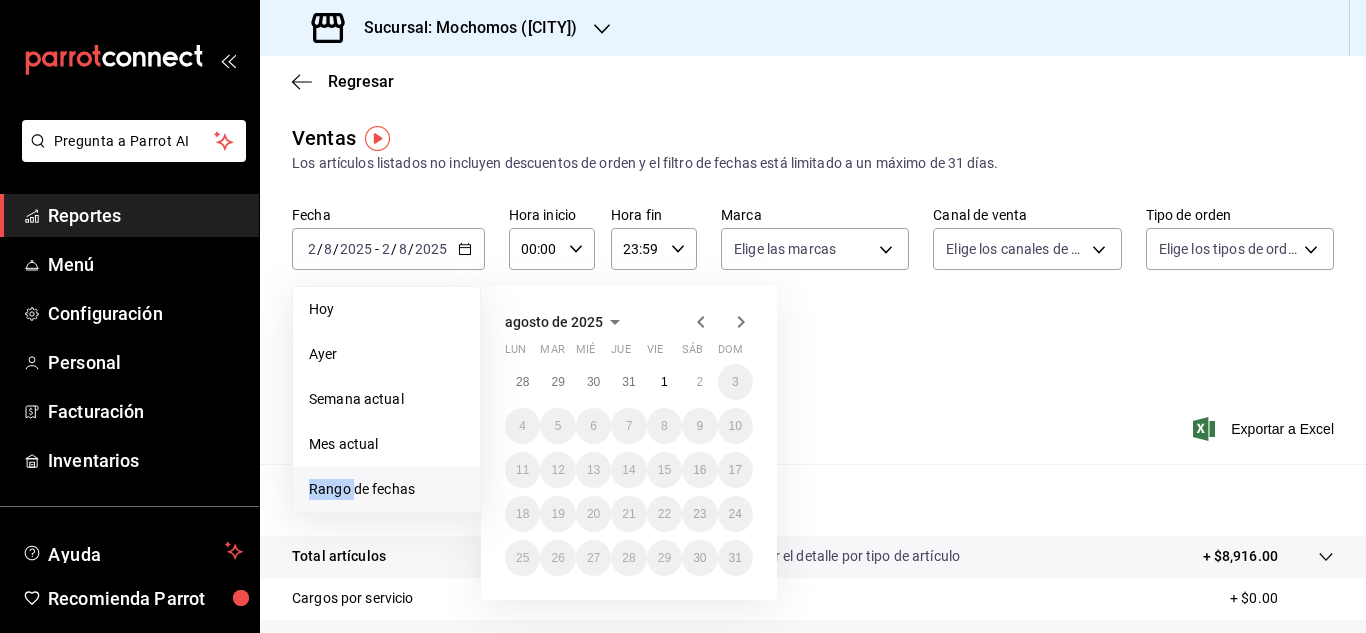 click on "Rango de fechas" at bounding box center [386, 489] 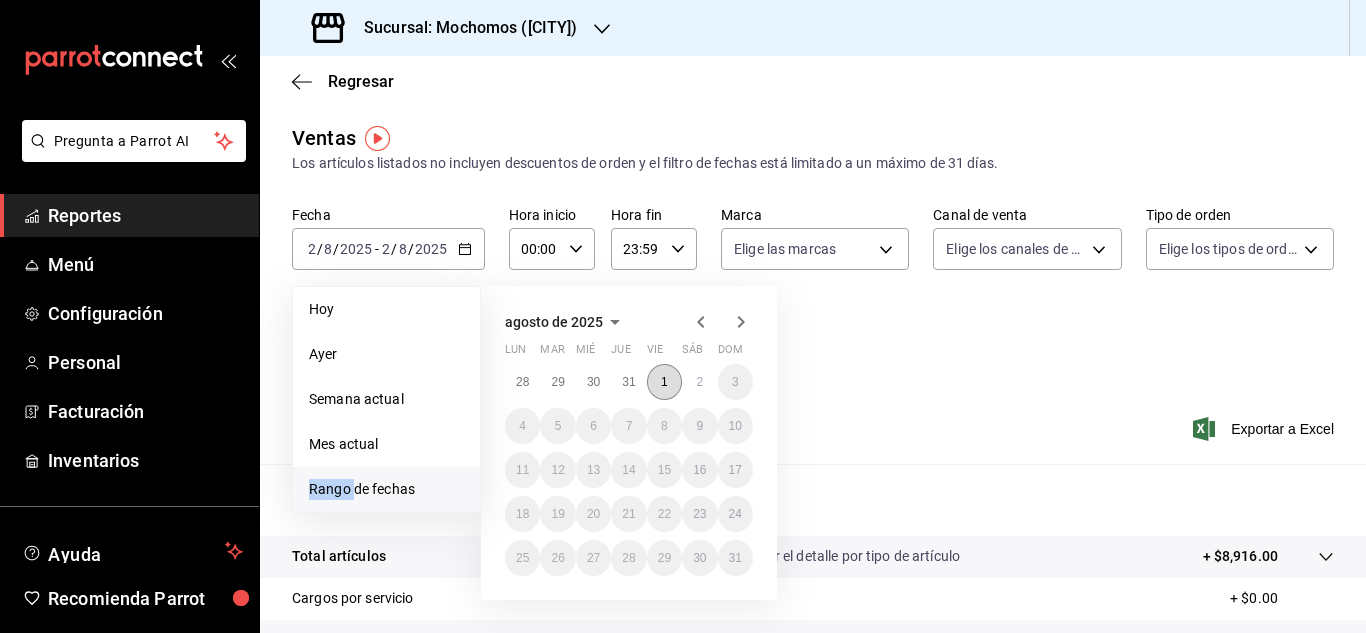 click on "1" at bounding box center (664, 382) 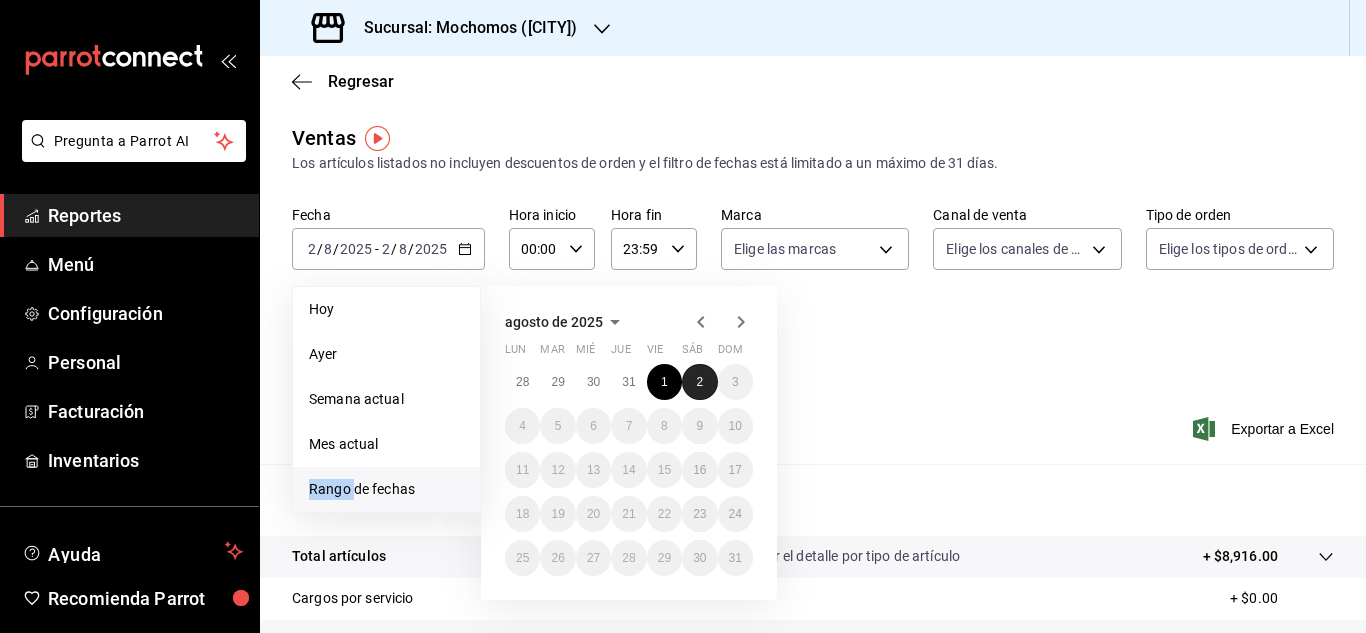 click on "2" at bounding box center (699, 382) 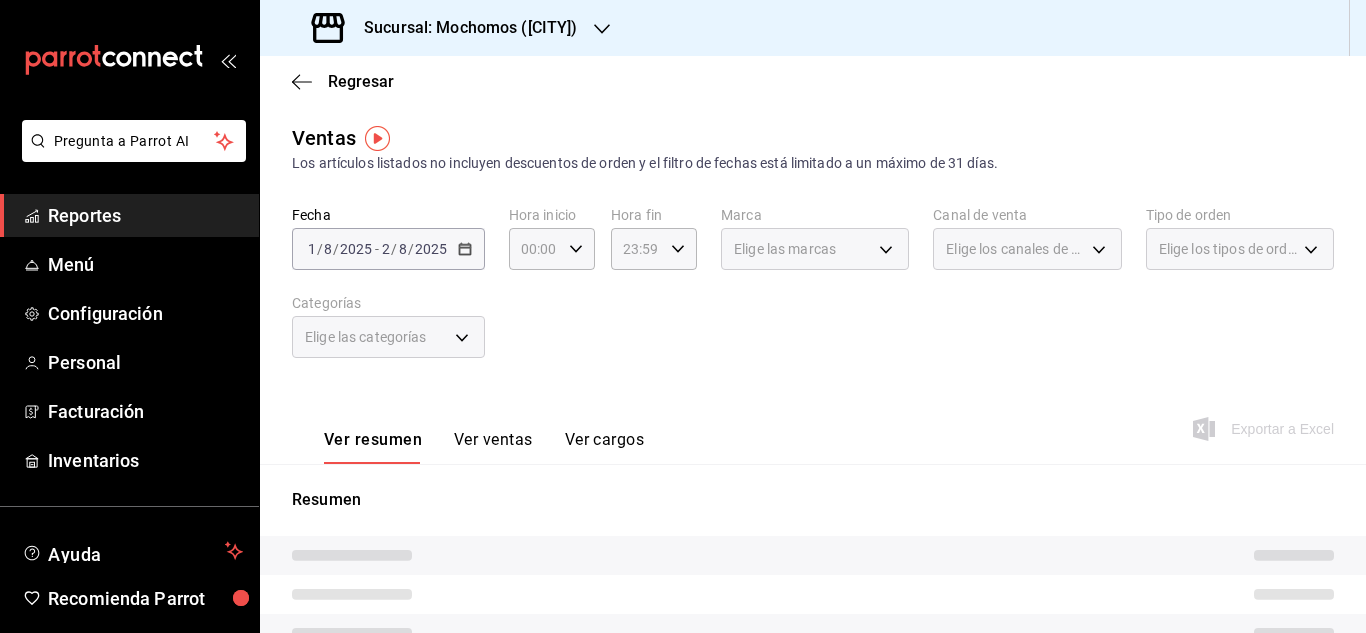 click on "Ver resumen Ver ventas Ver cargos Exportar a Excel" at bounding box center (813, 423) 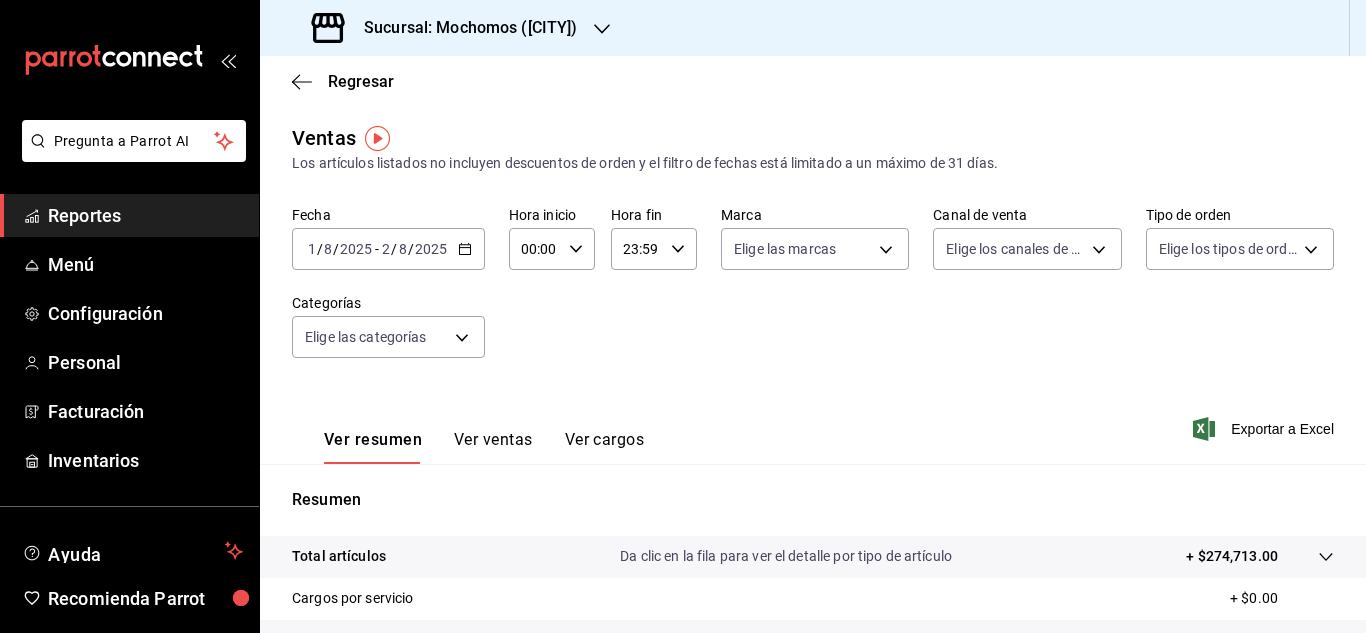 click 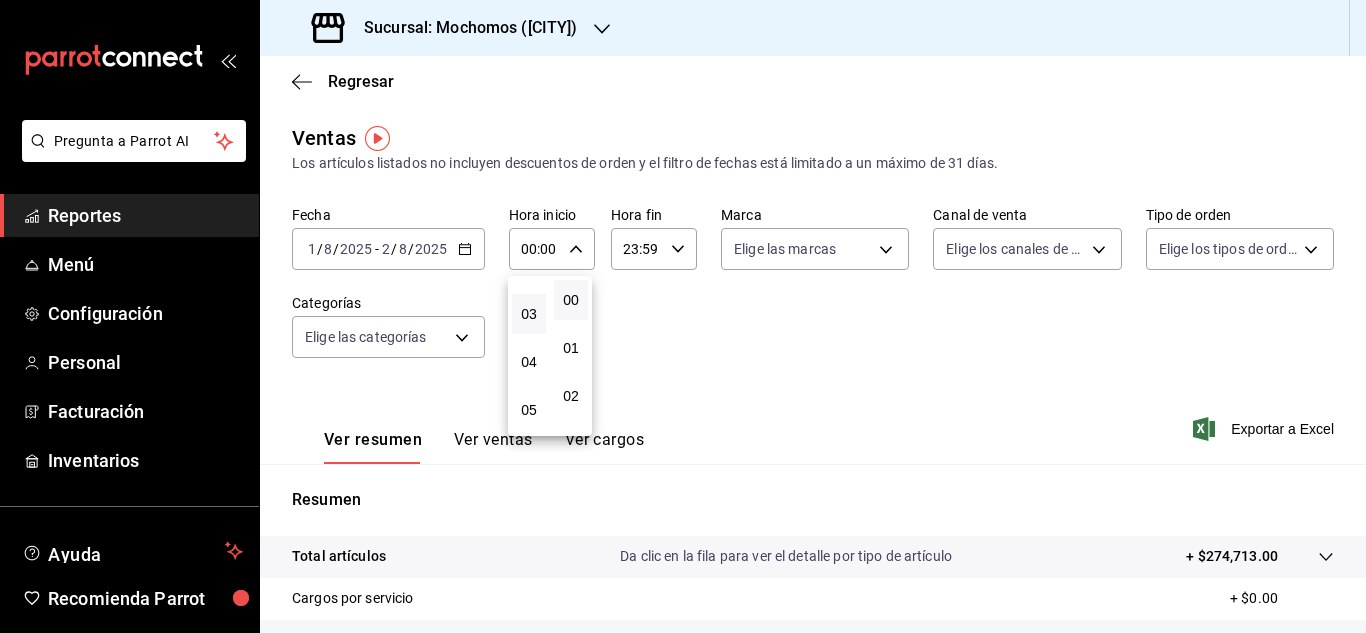 scroll, scrollTop: 100, scrollLeft: 0, axis: vertical 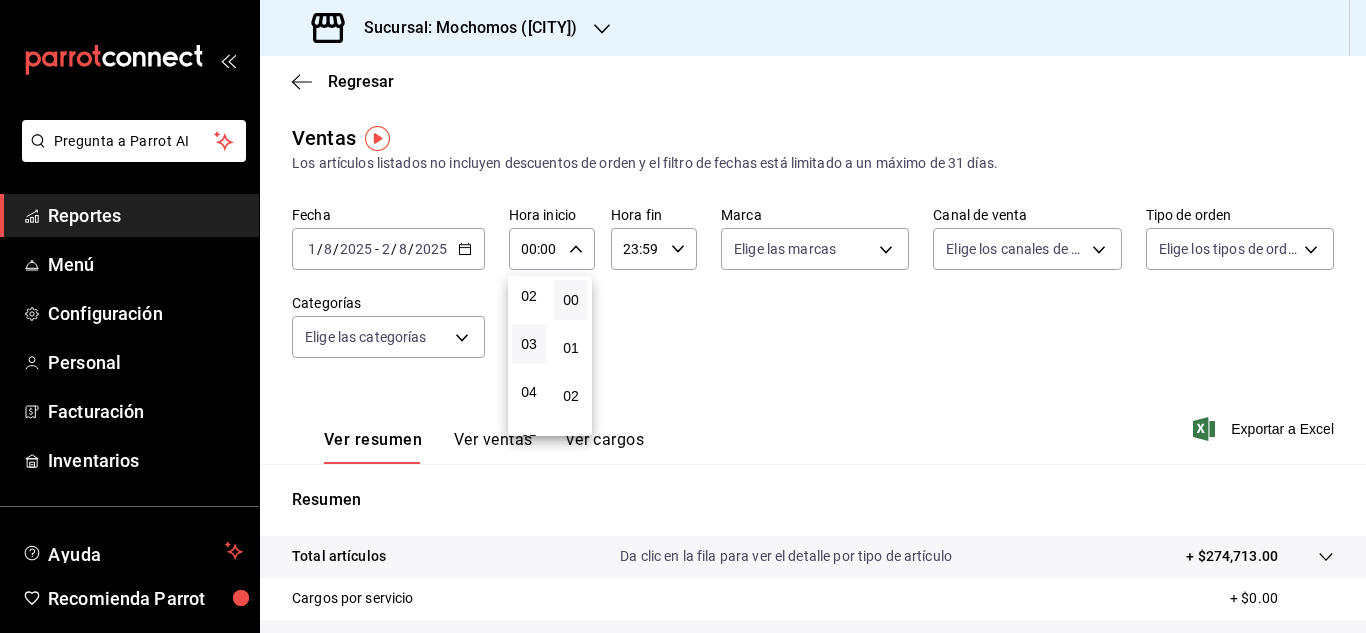click on "03" at bounding box center [529, 344] 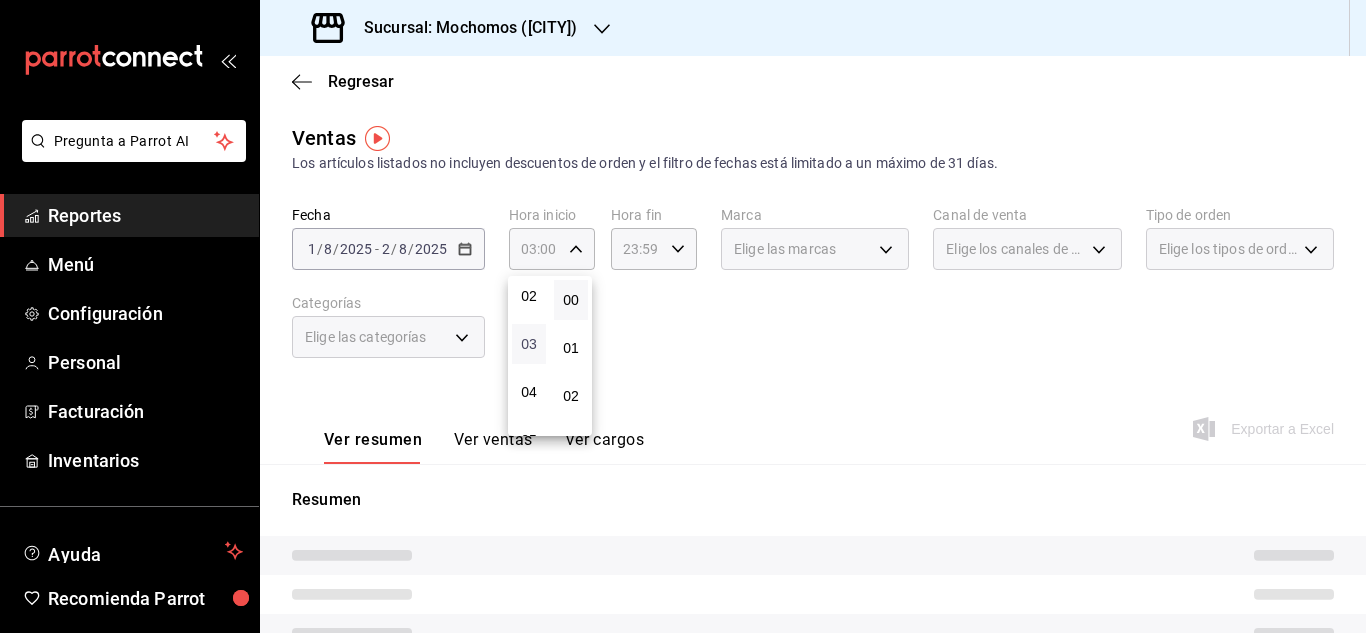 click on "03" at bounding box center [529, 344] 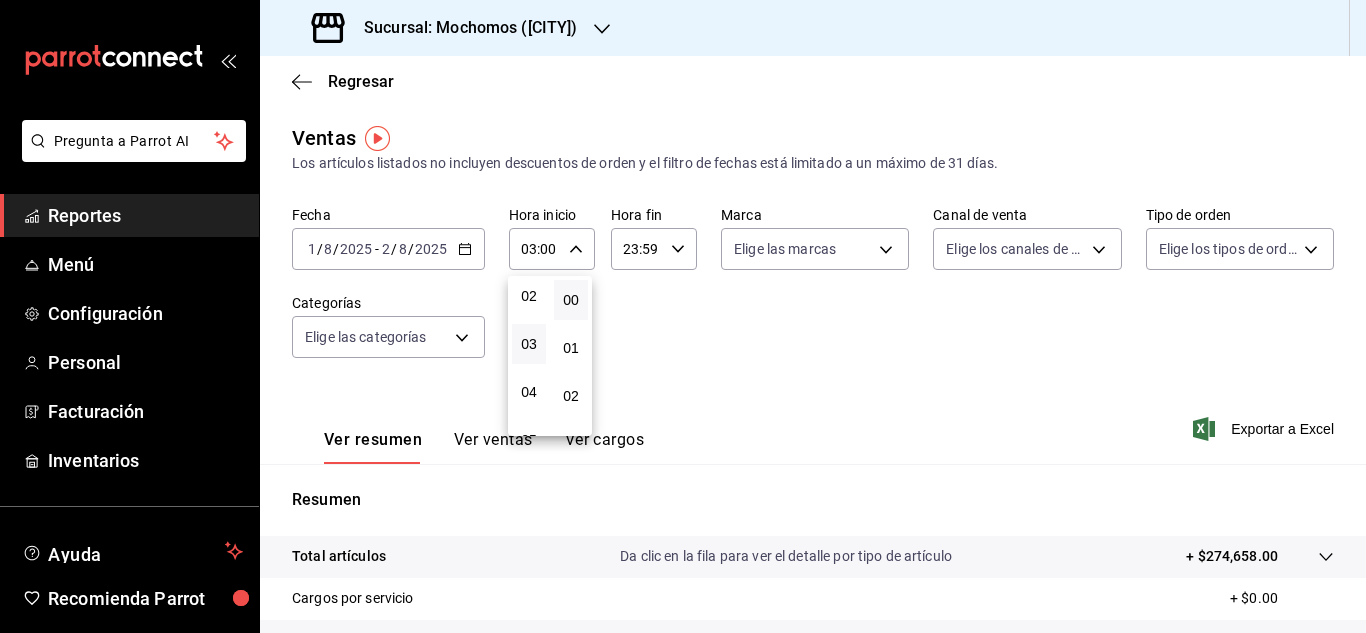 drag, startPoint x: 1354, startPoint y: 330, endPoint x: 1358, endPoint y: 448, distance: 118.06778 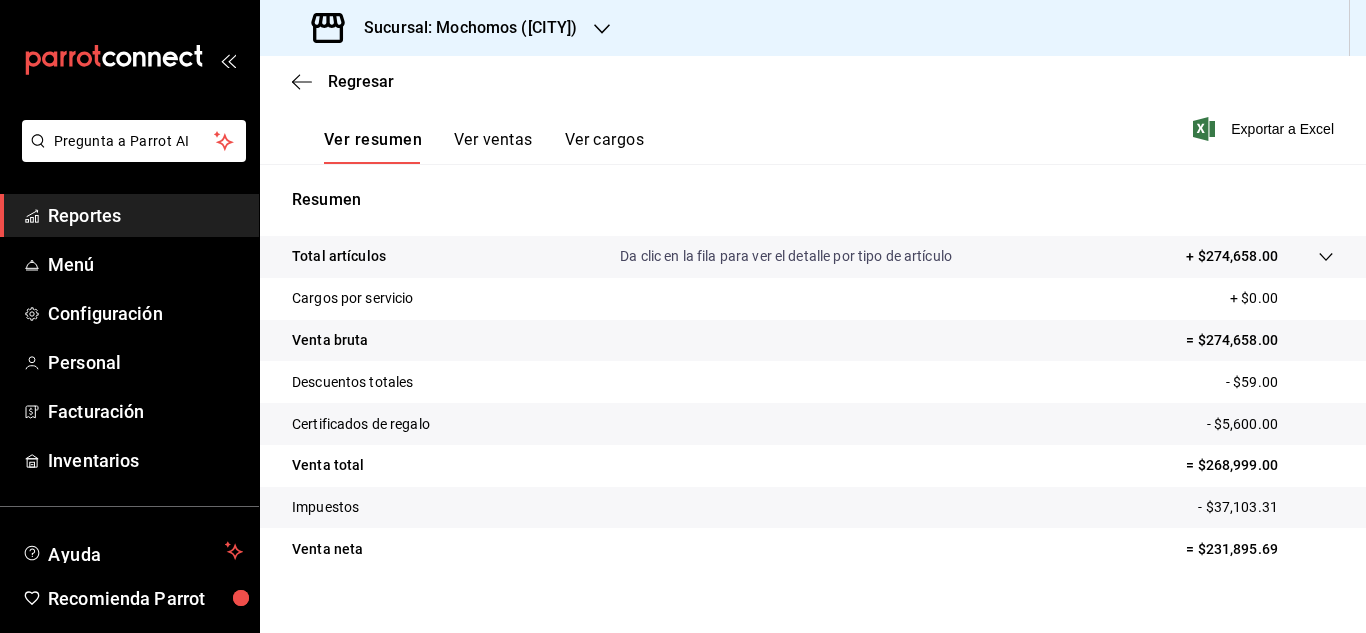 scroll, scrollTop: 302, scrollLeft: 0, axis: vertical 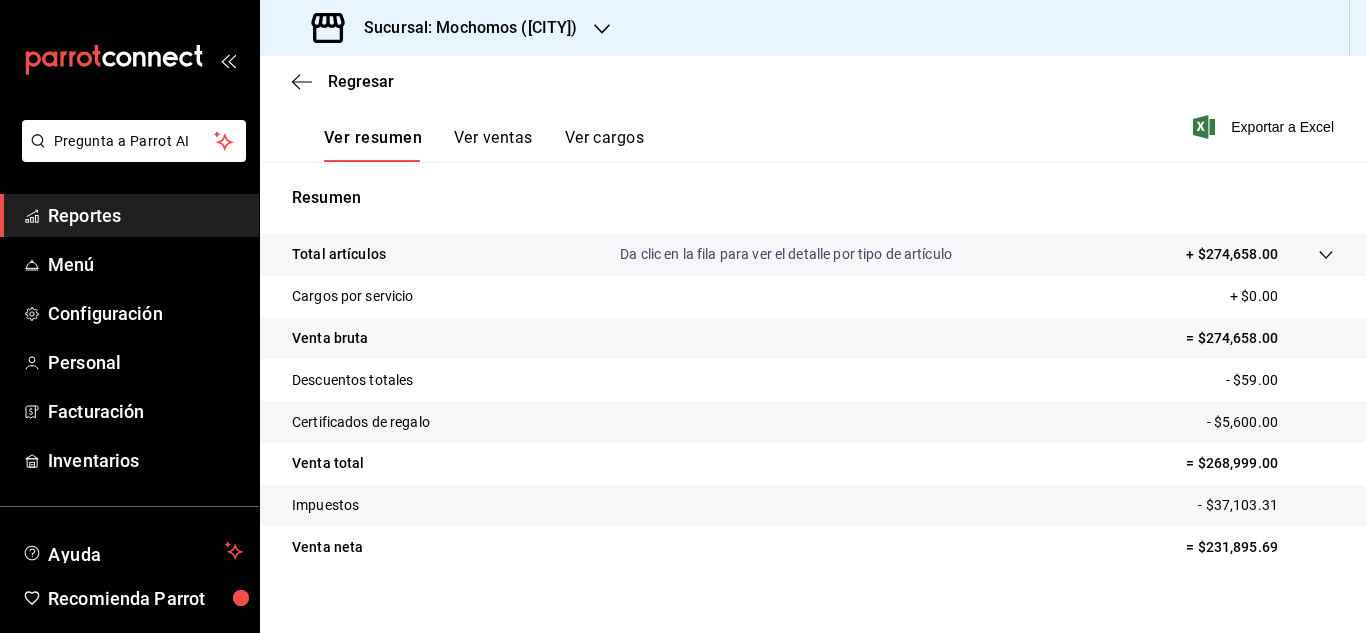 click on "Reportes" at bounding box center (145, 215) 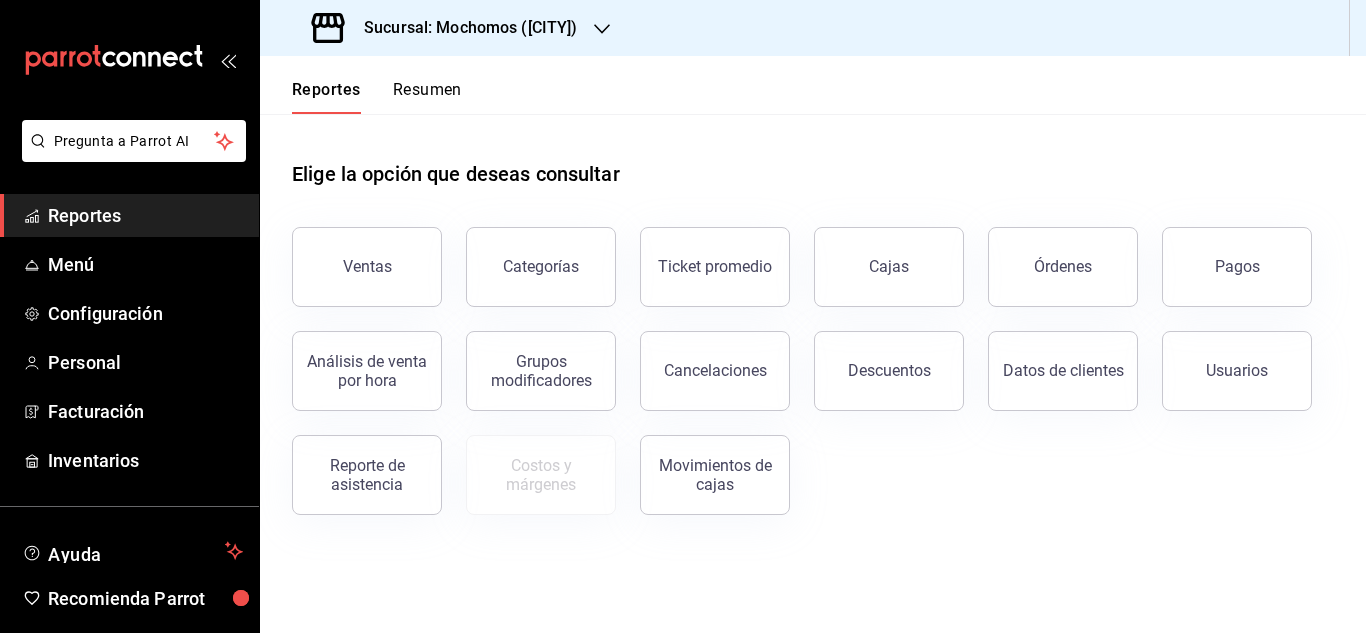 click on "Órdenes" at bounding box center (1063, 266) 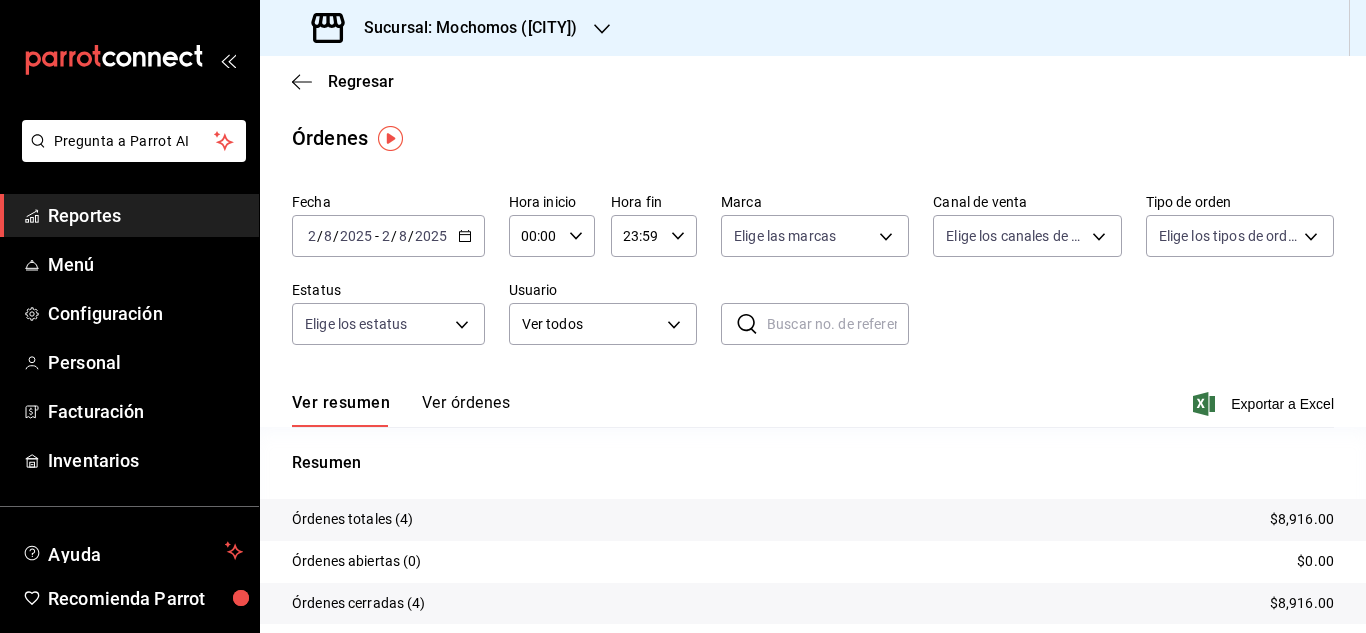click on "2" at bounding box center (312, 236) 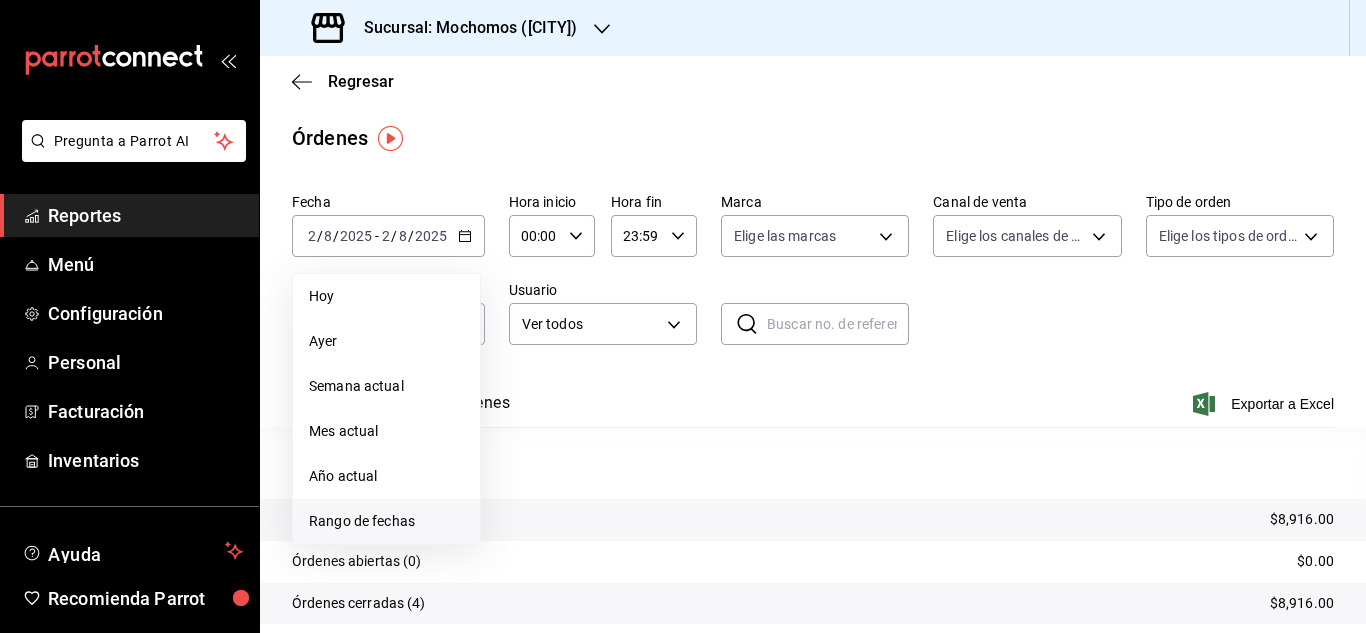 click on "Rango de fechas" at bounding box center (386, 521) 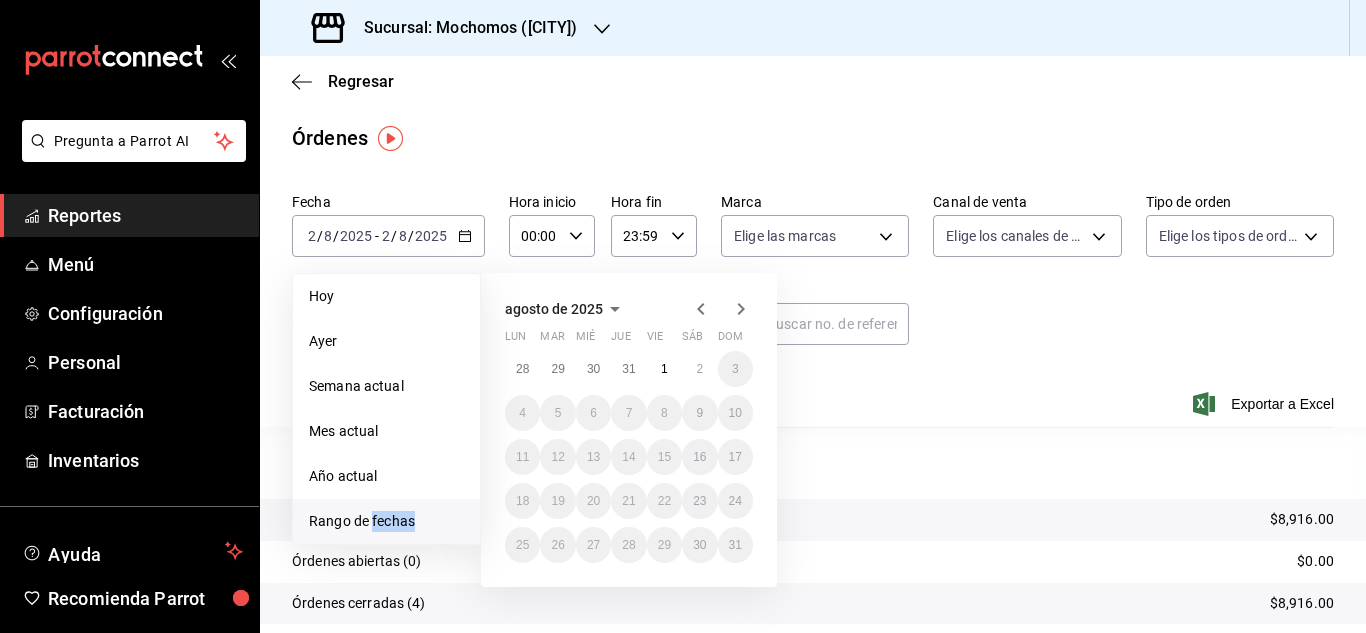 click on "Rango de fechas" at bounding box center (386, 521) 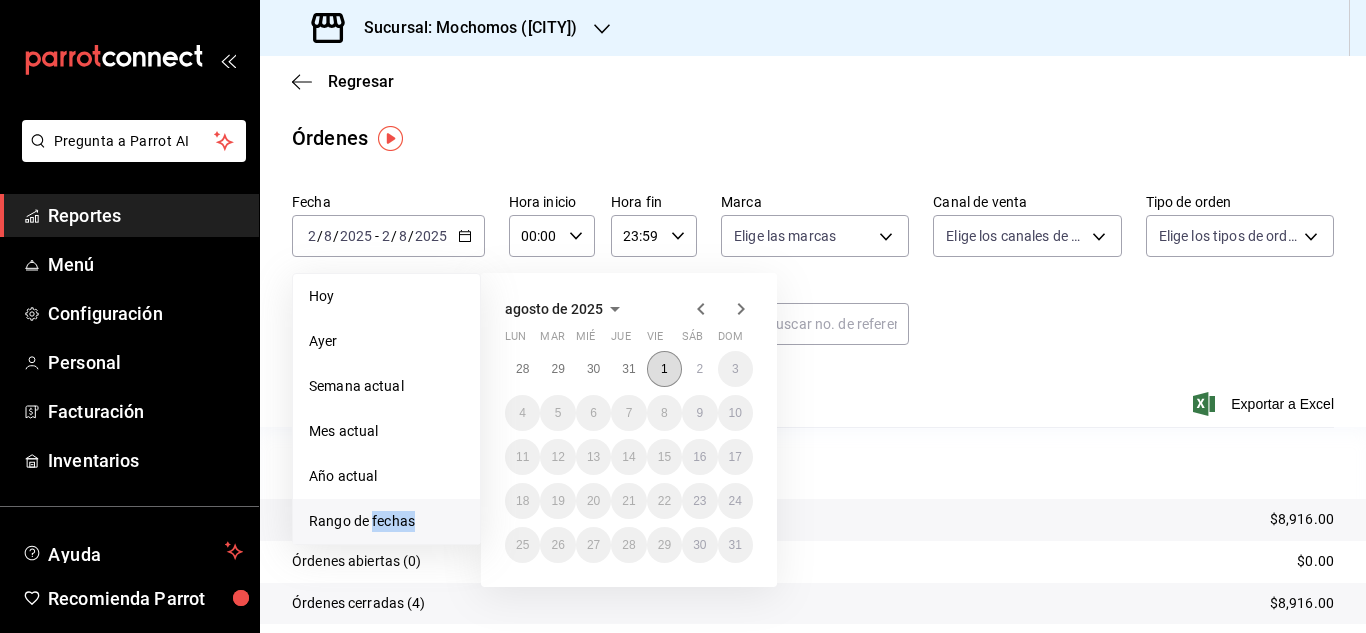 click on "1" at bounding box center [664, 369] 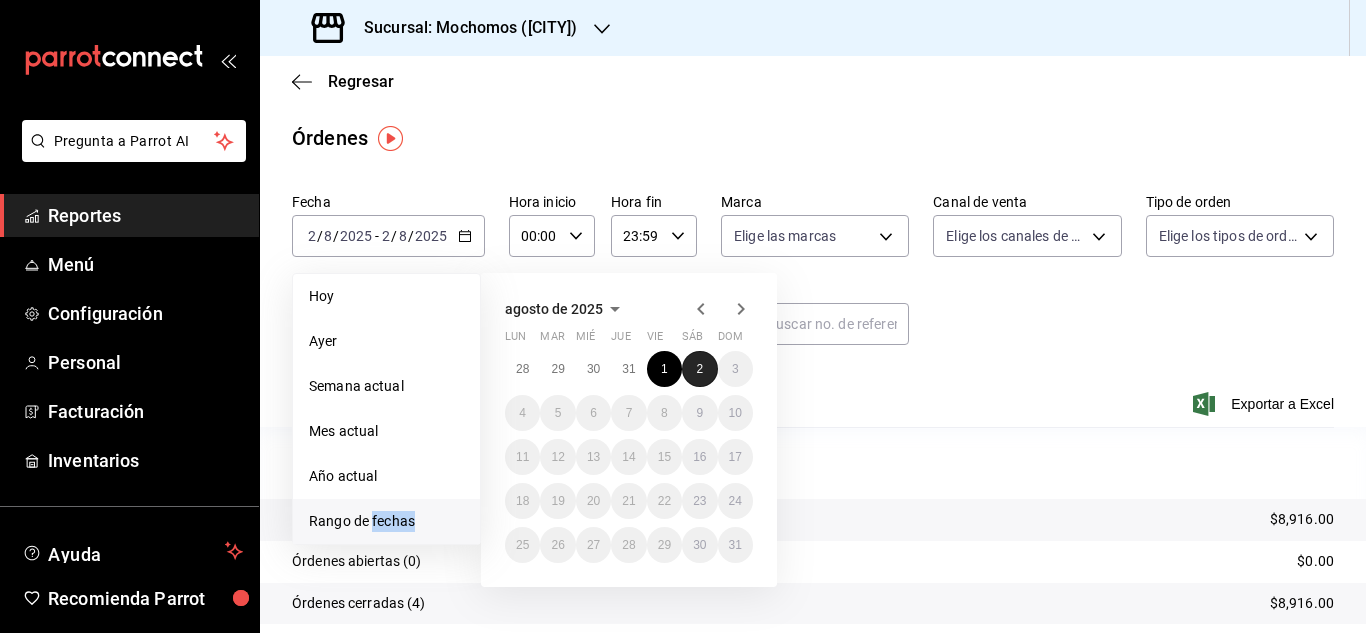 click on "2" at bounding box center (699, 369) 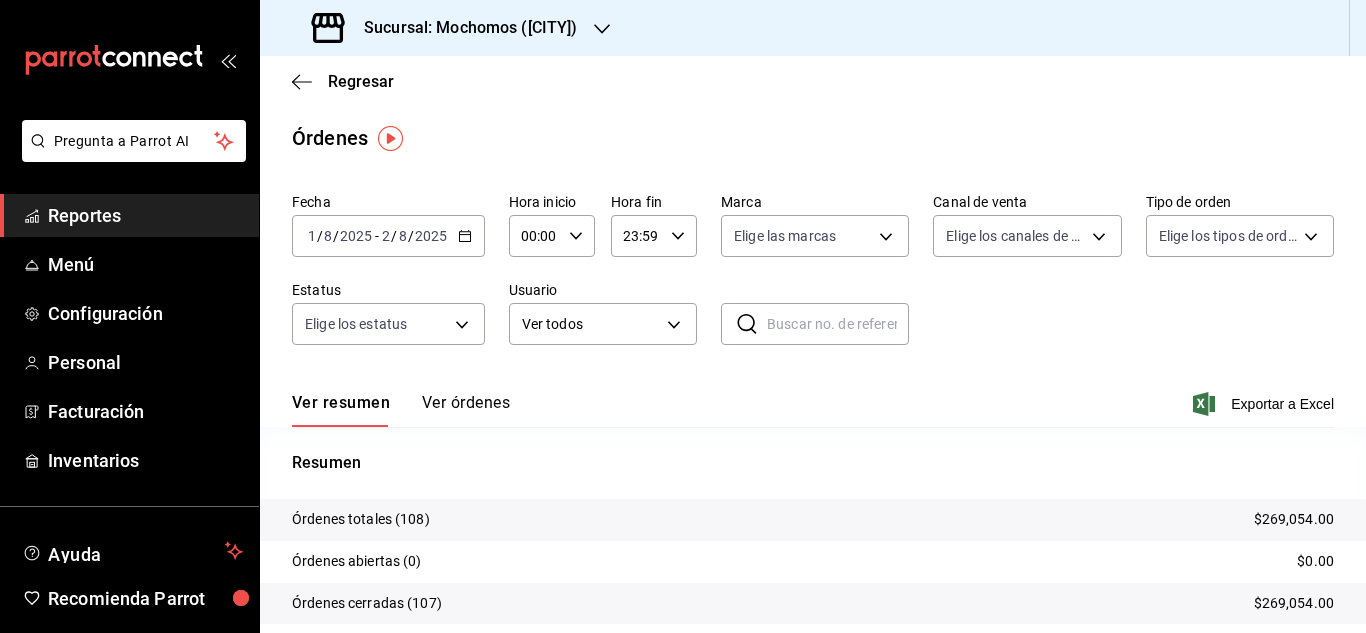 click 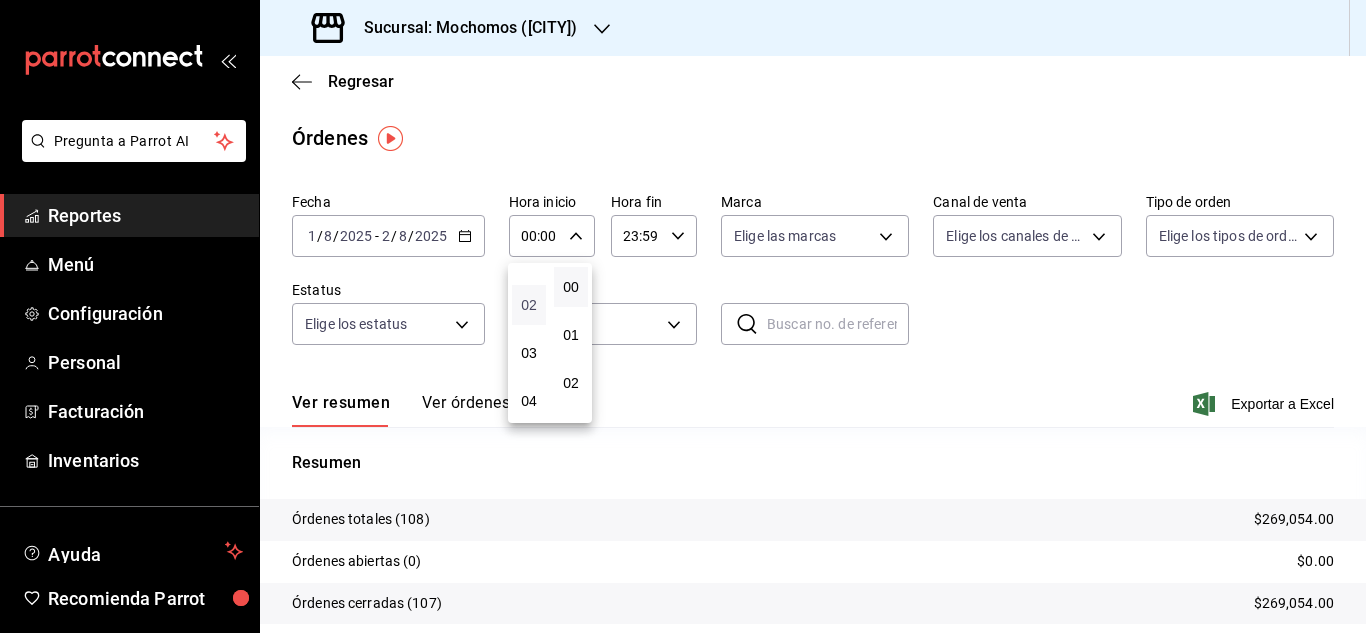 scroll, scrollTop: 100, scrollLeft: 0, axis: vertical 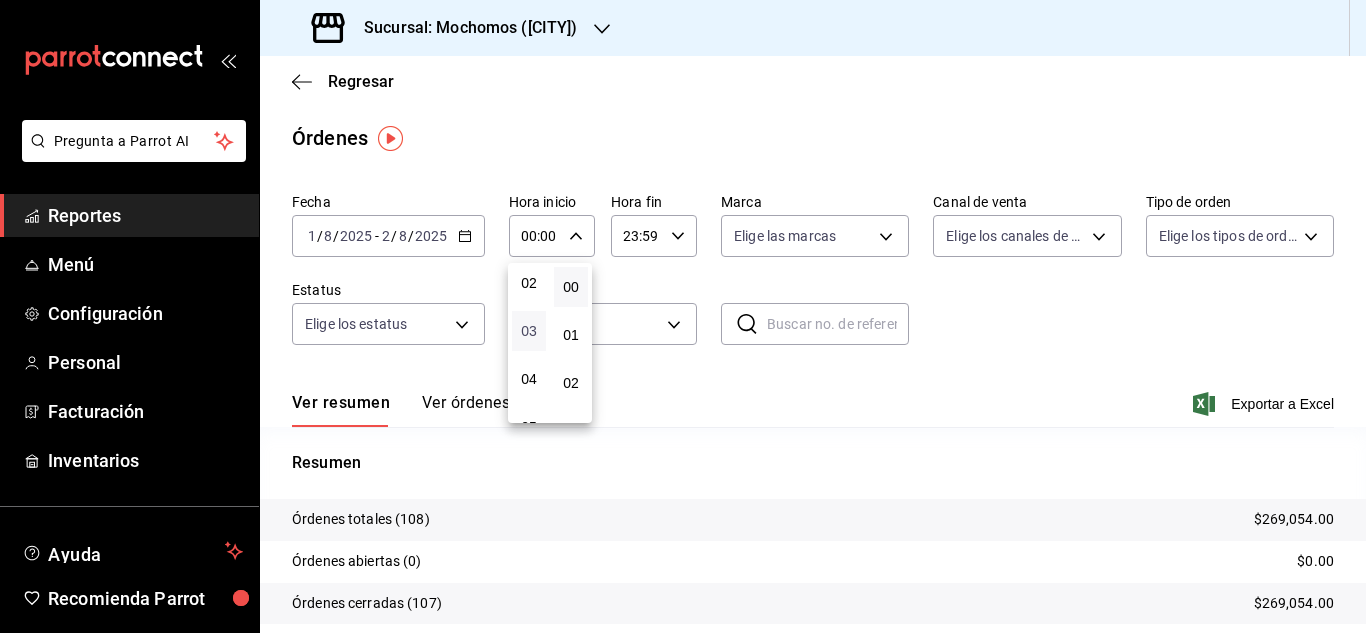 click on "03" at bounding box center (529, 331) 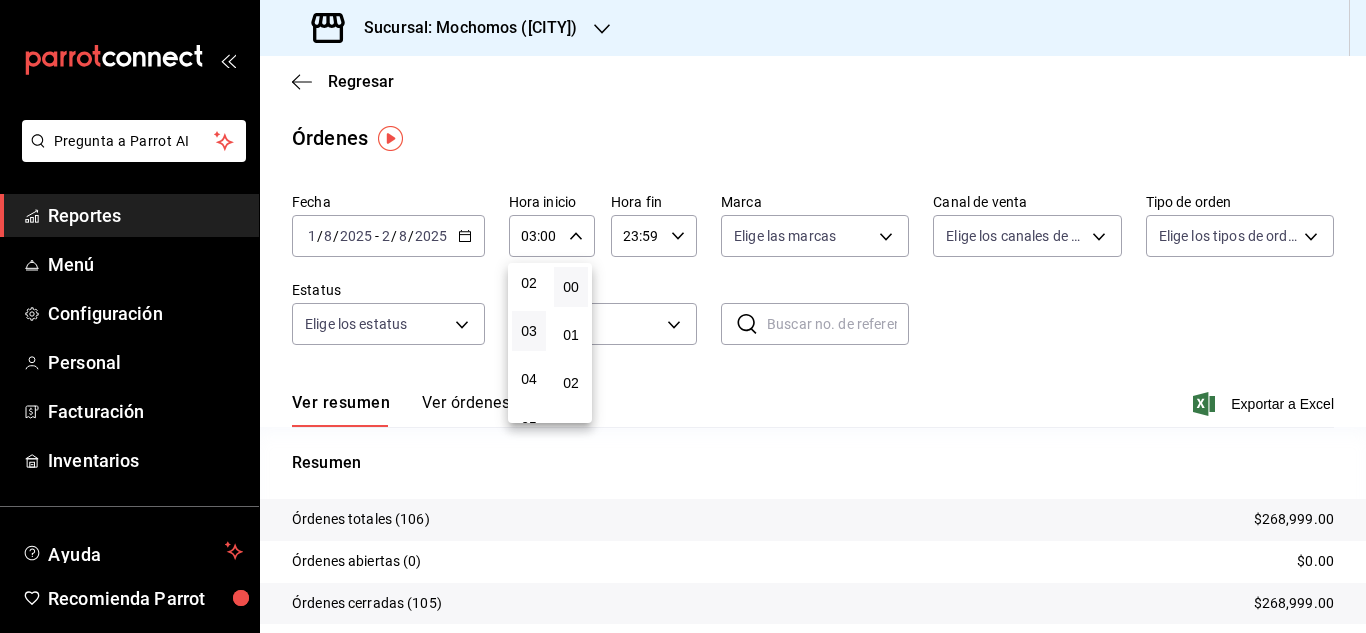 drag, startPoint x: 1357, startPoint y: 385, endPoint x: 1357, endPoint y: 497, distance: 112 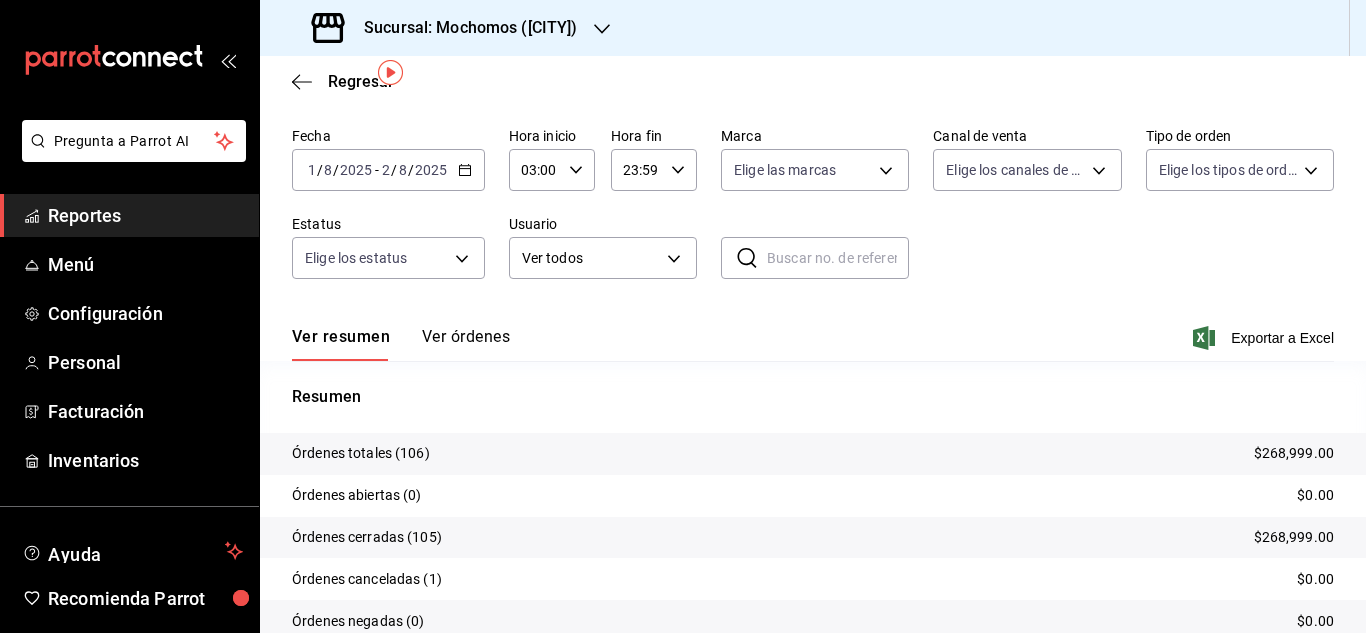 scroll, scrollTop: 65, scrollLeft: 0, axis: vertical 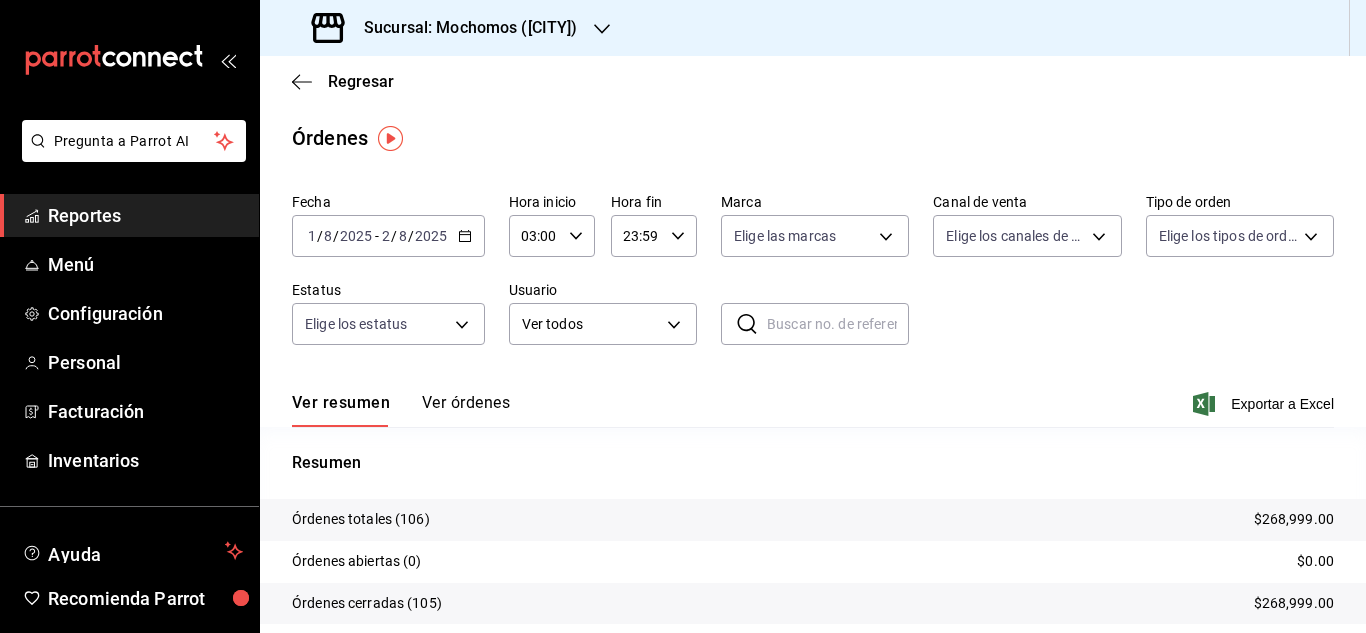 click on "Reportes" at bounding box center (145, 215) 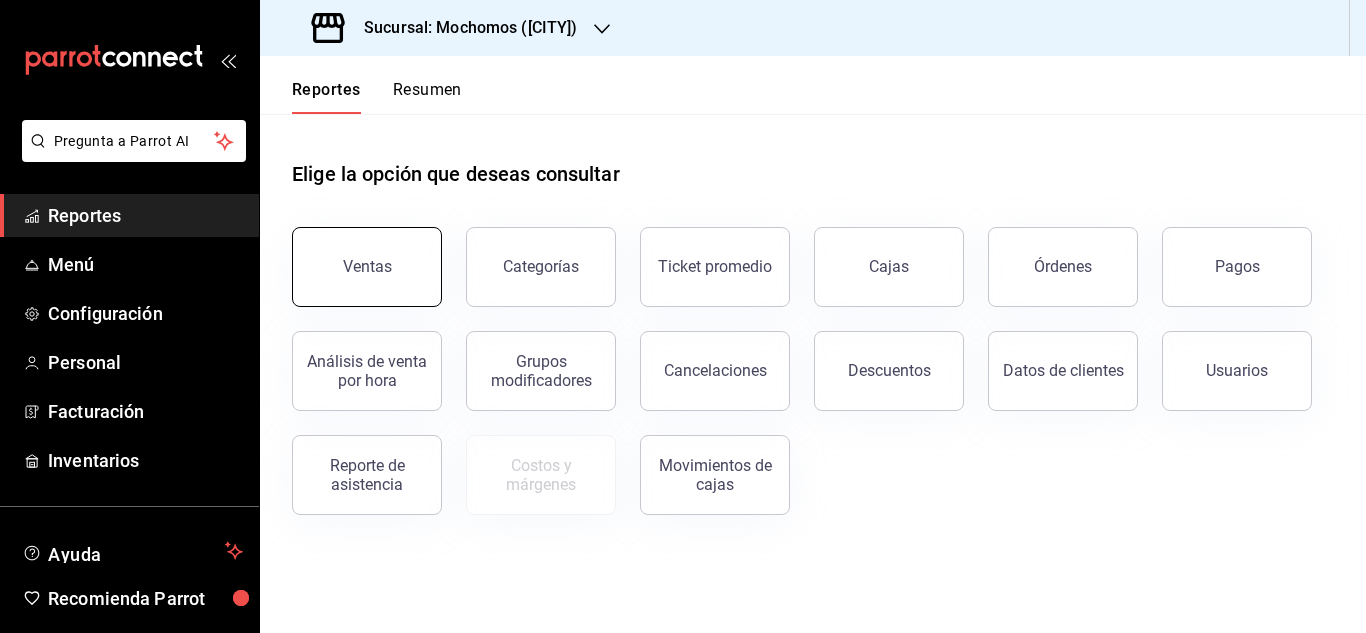 click on "Ventas" at bounding box center [367, 266] 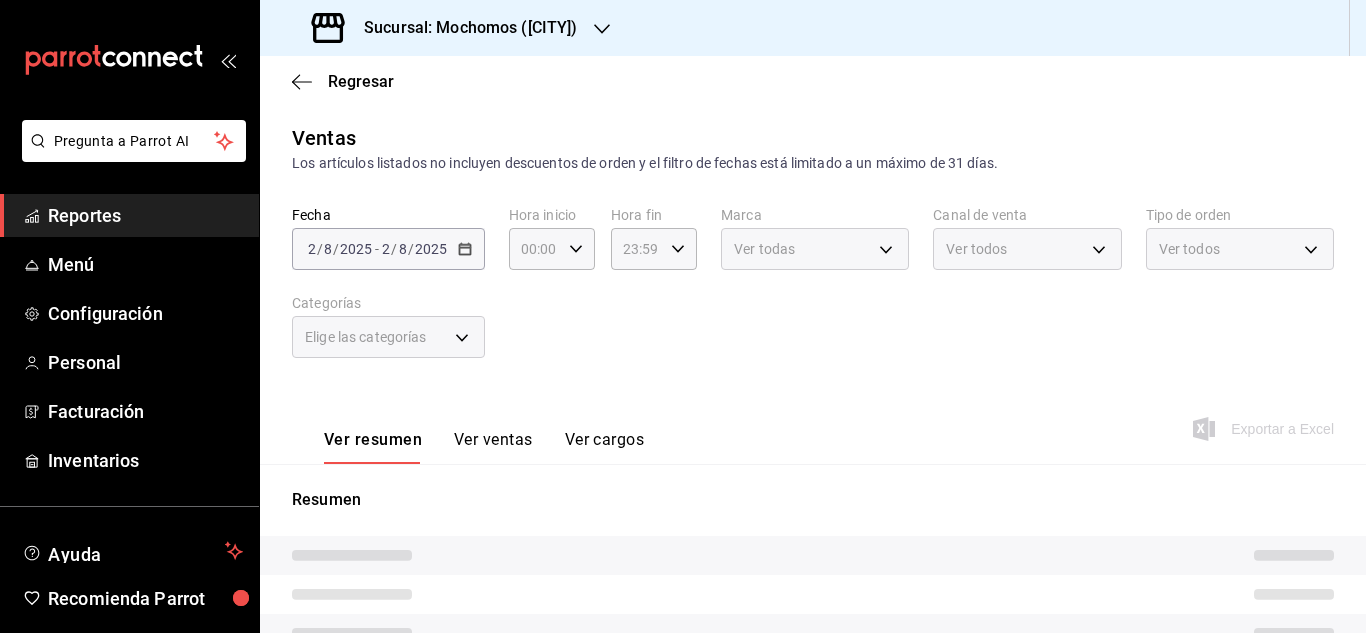 click on "2025-08-02 2 / 8 / 2025 - 2025-08-02 2 / 8 / 2025" at bounding box center [388, 249] 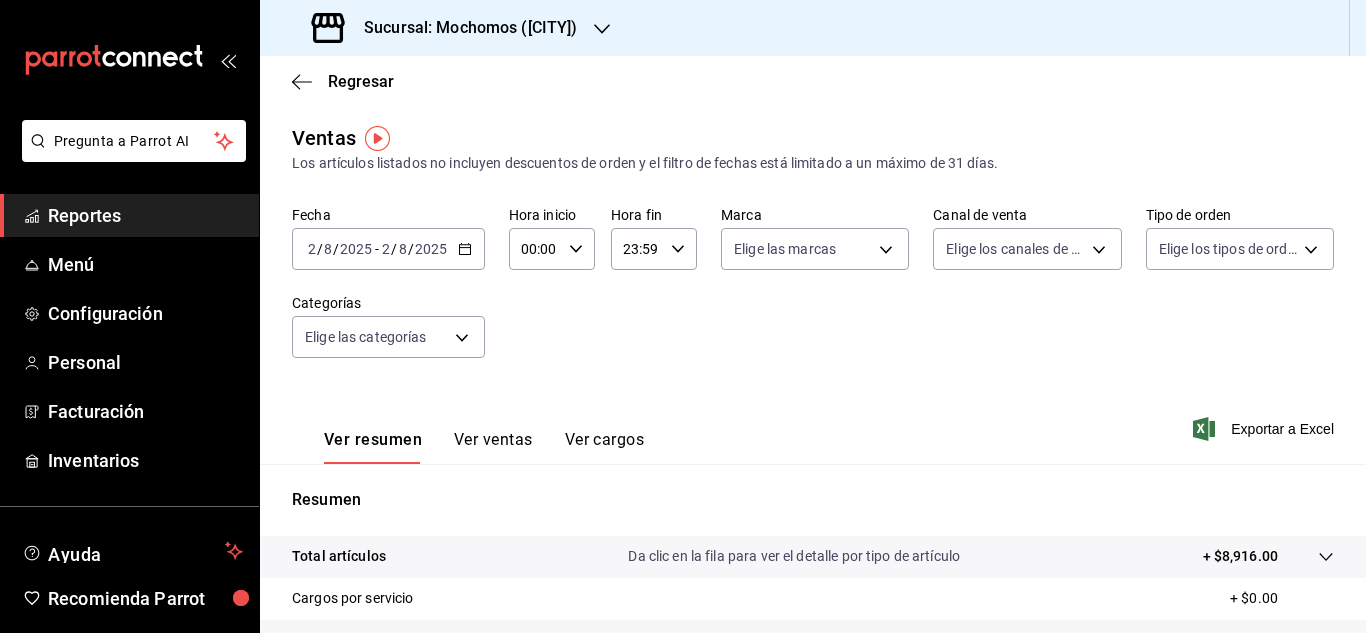 click on "2" at bounding box center [312, 249] 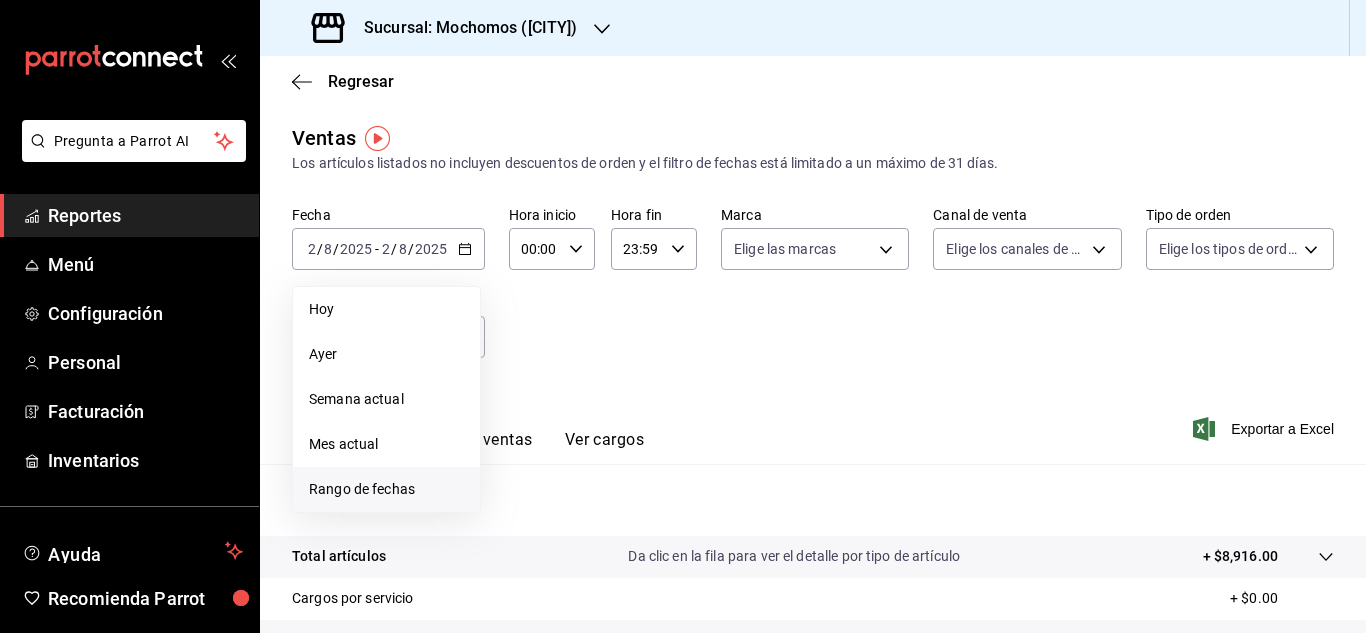 click on "Rango de fechas" at bounding box center [386, 489] 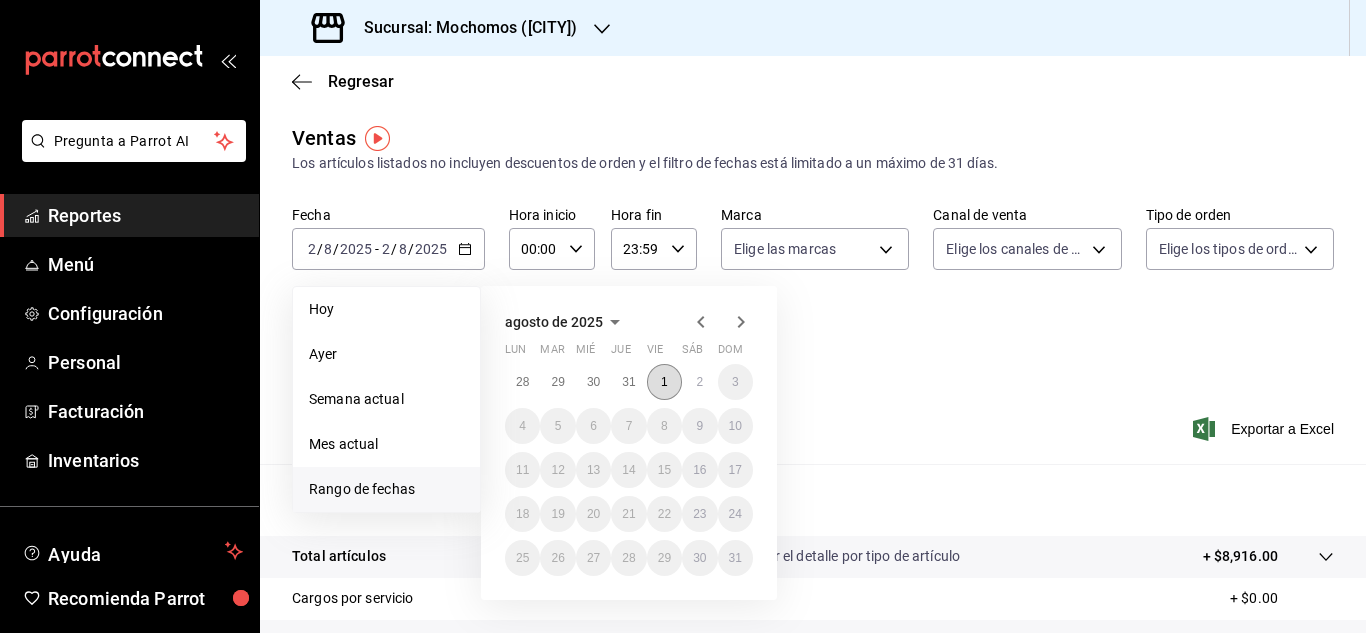 click on "1" at bounding box center [664, 382] 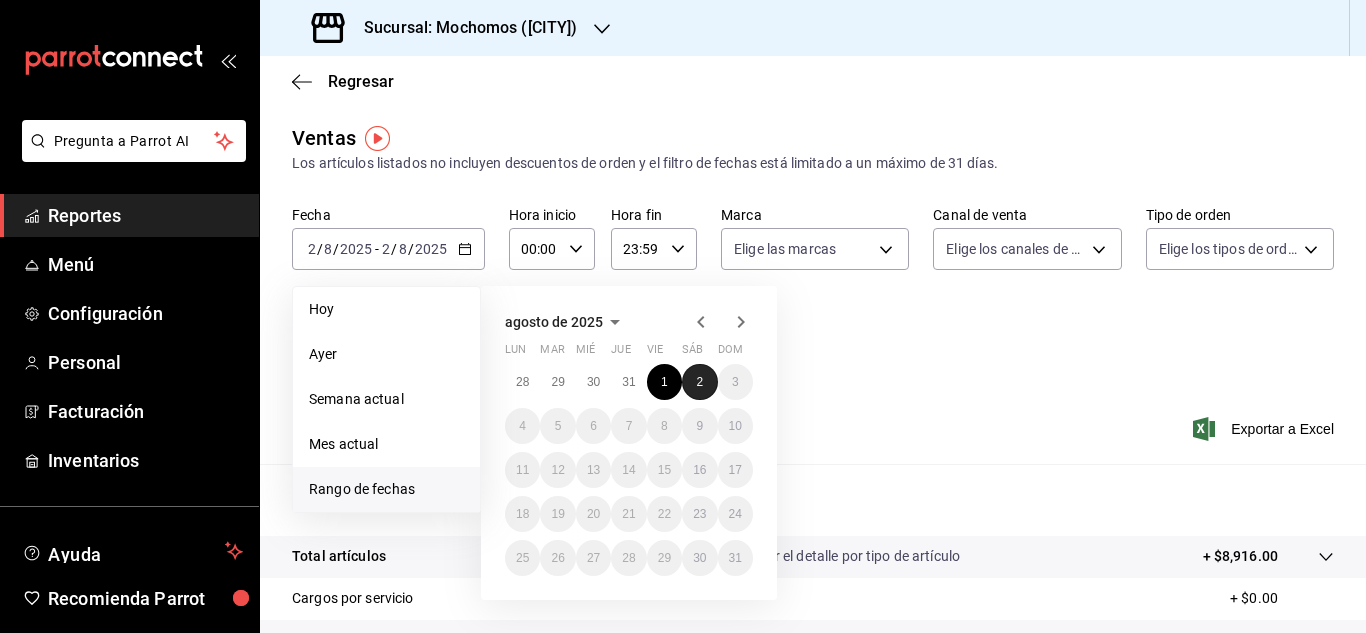click on "2" at bounding box center [699, 382] 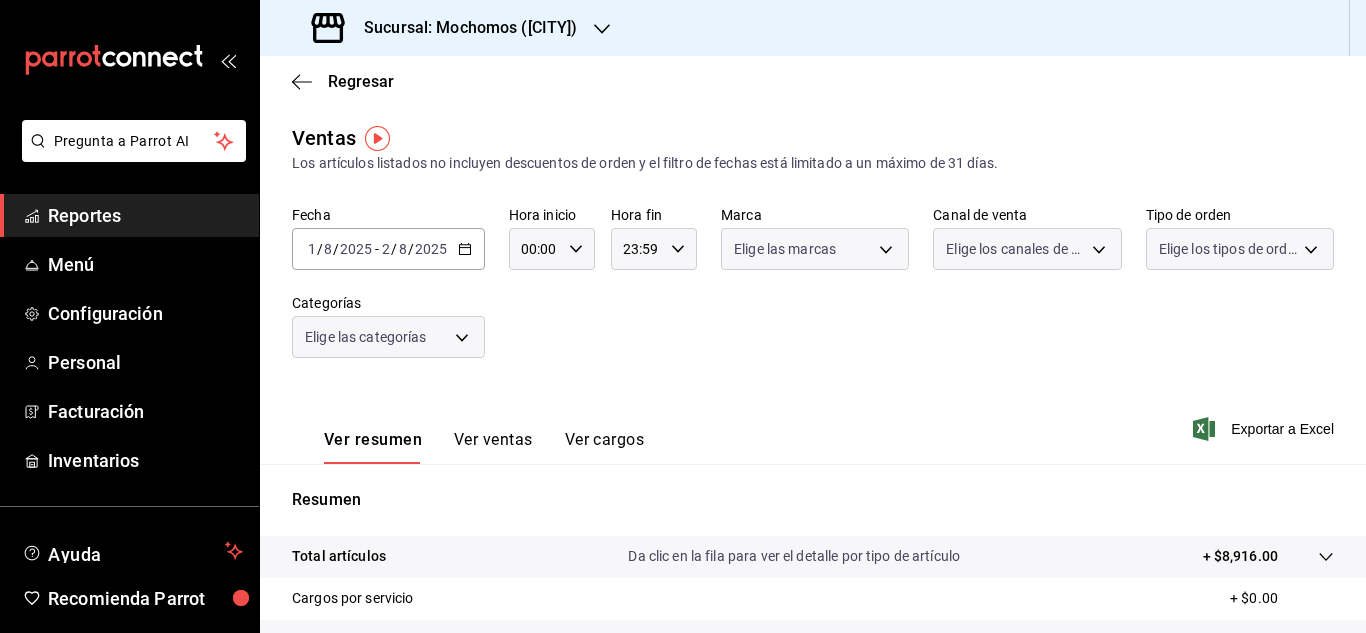 click on "Ver resumen Ver ventas Ver cargos Exportar a Excel" at bounding box center [813, 423] 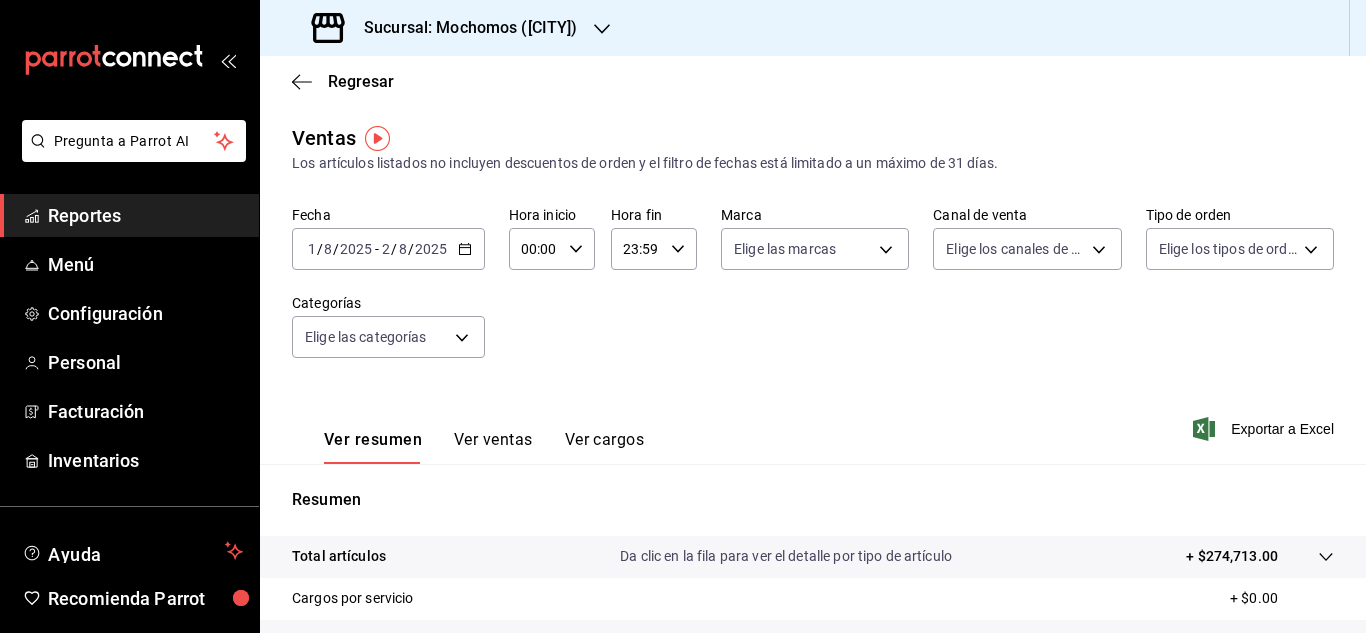 click on "00:00 Hora inicio" at bounding box center (552, 249) 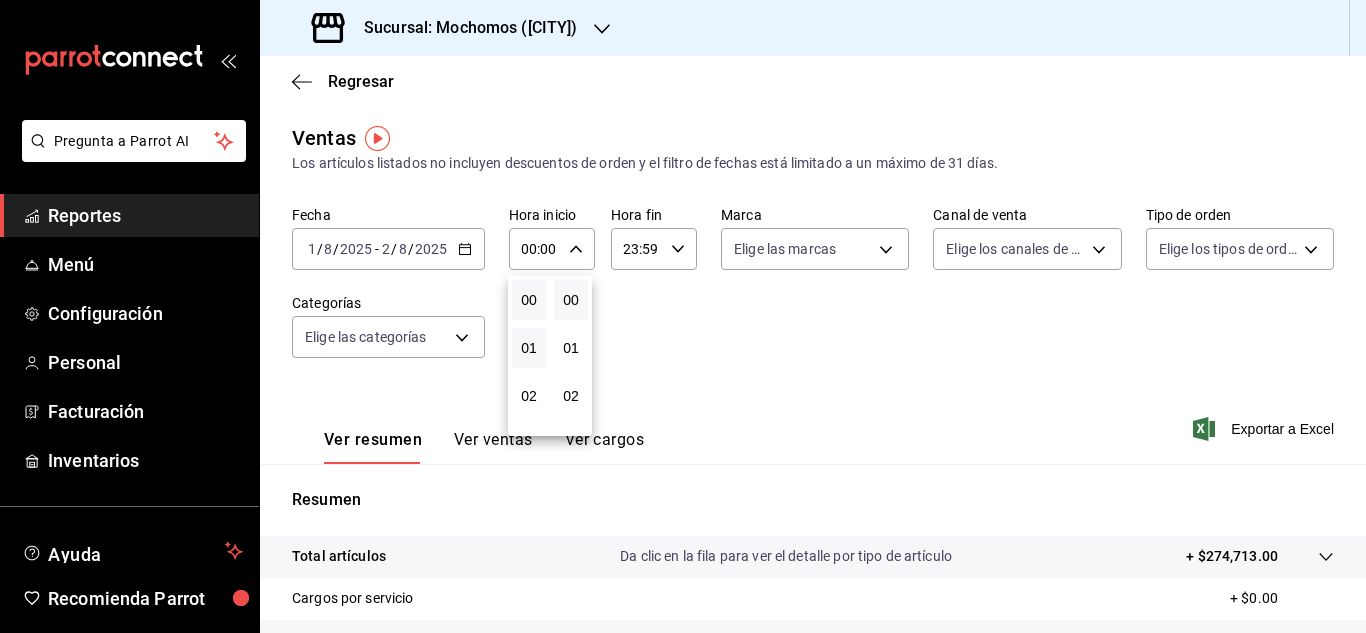 scroll, scrollTop: 100, scrollLeft: 0, axis: vertical 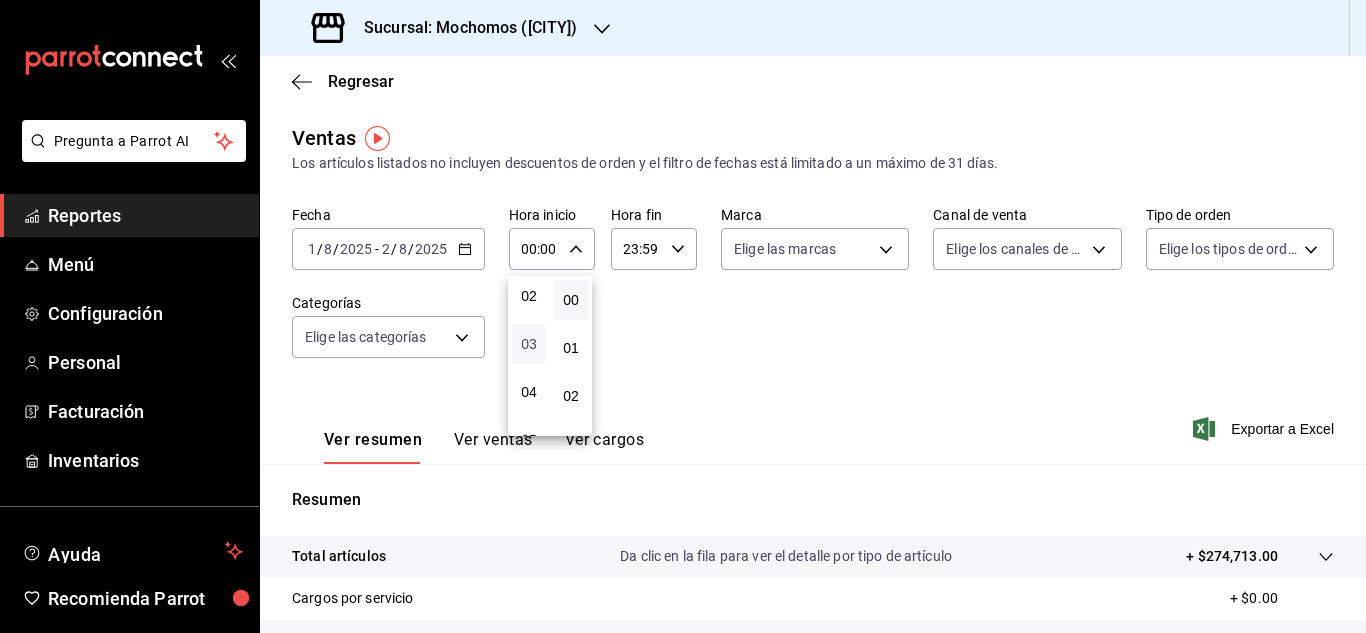 click on "03" at bounding box center (529, 344) 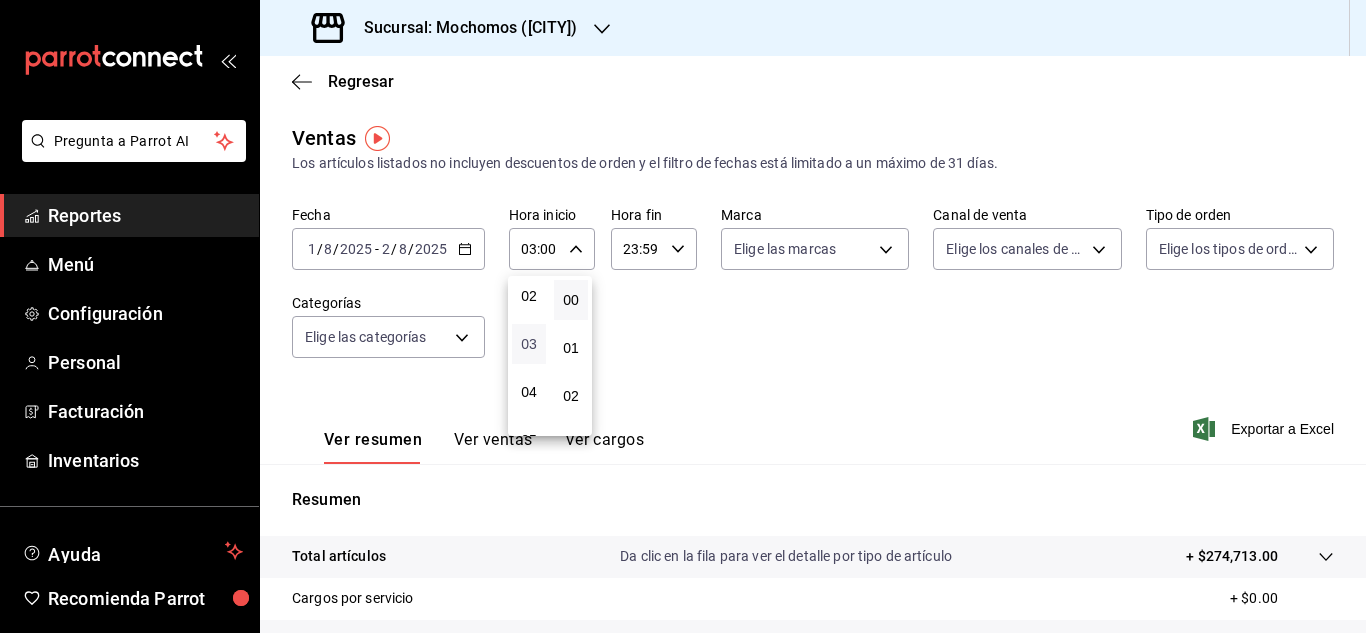 click on "03" at bounding box center [529, 344] 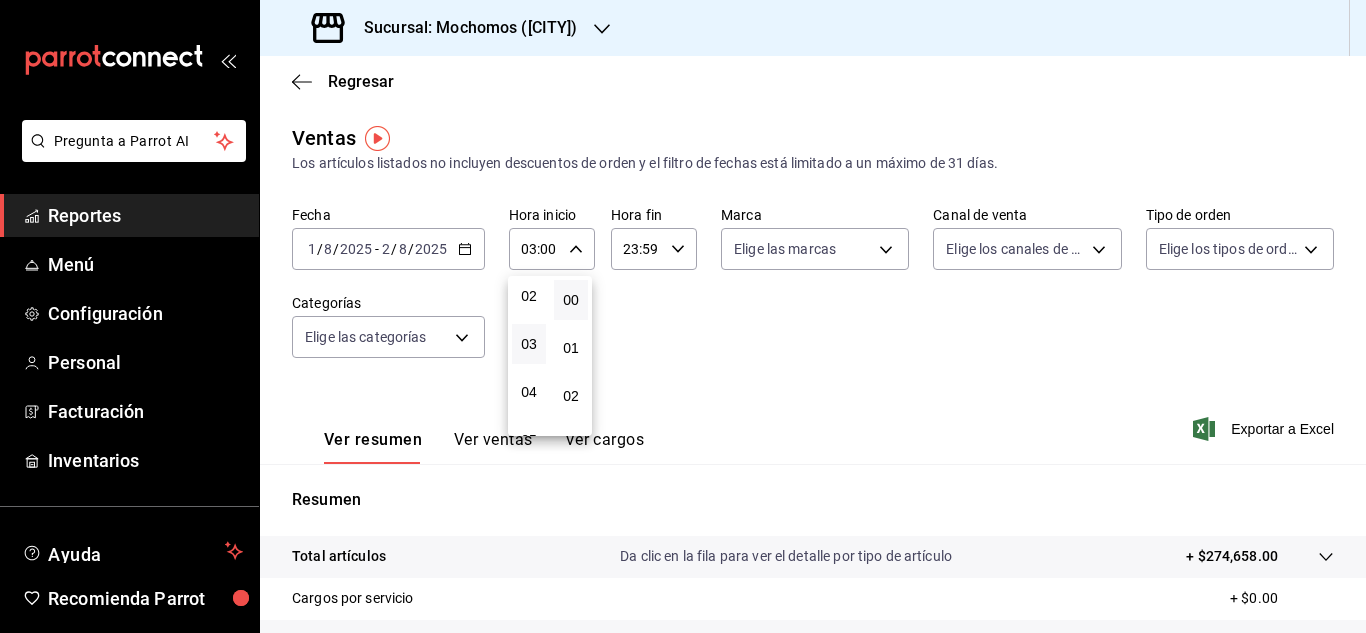drag, startPoint x: 1355, startPoint y: 353, endPoint x: 1363, endPoint y: 462, distance: 109.29318 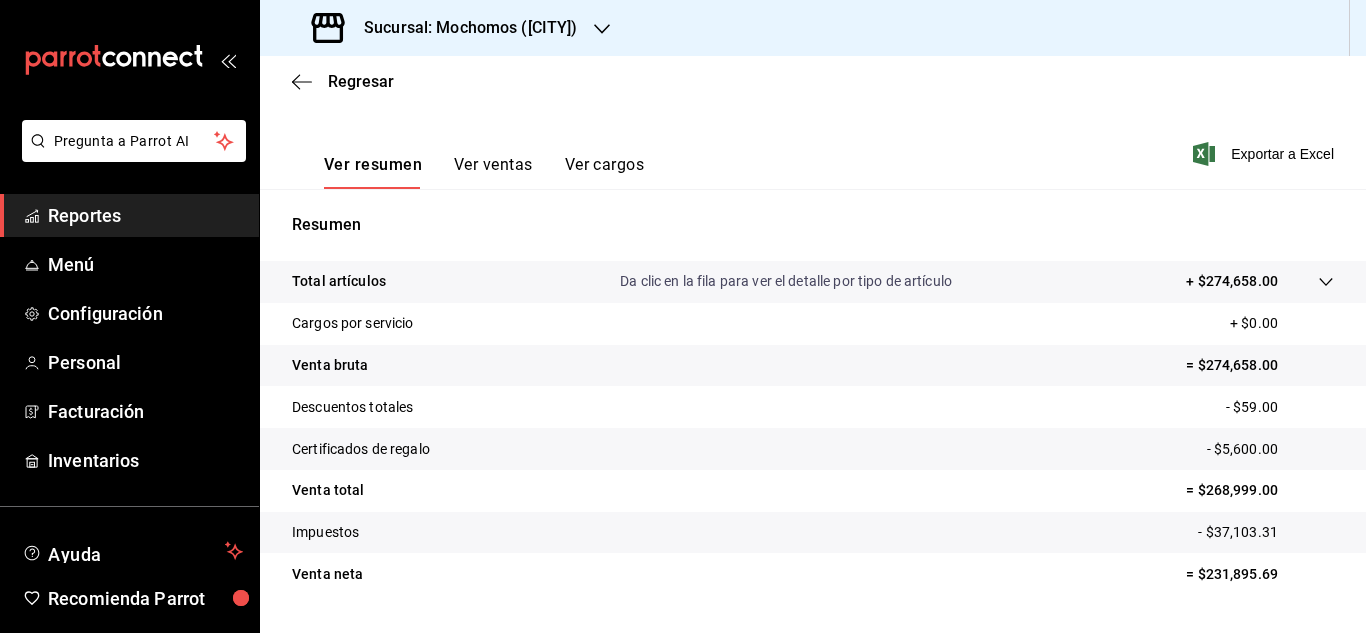 scroll, scrollTop: 325, scrollLeft: 0, axis: vertical 